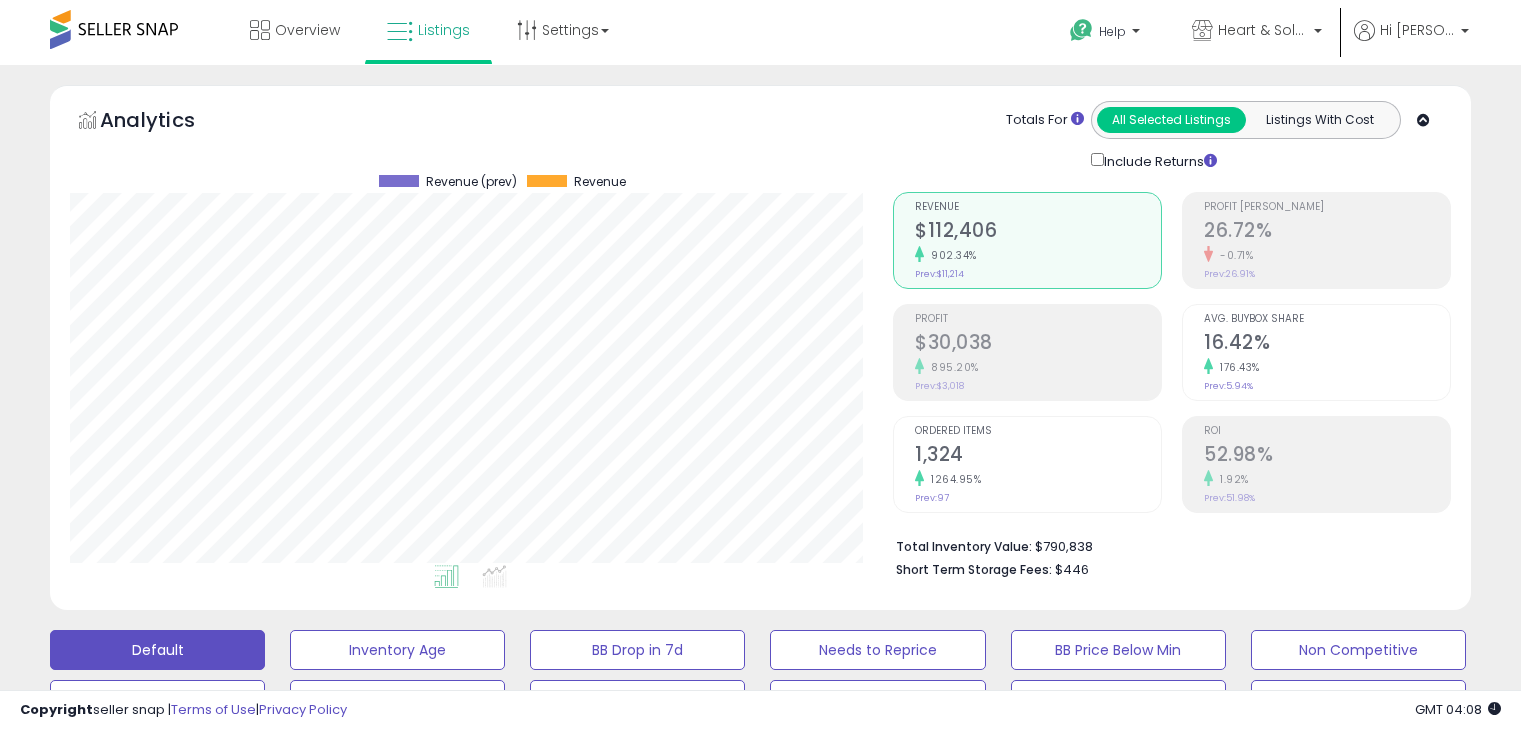 scroll, scrollTop: 489, scrollLeft: 0, axis: vertical 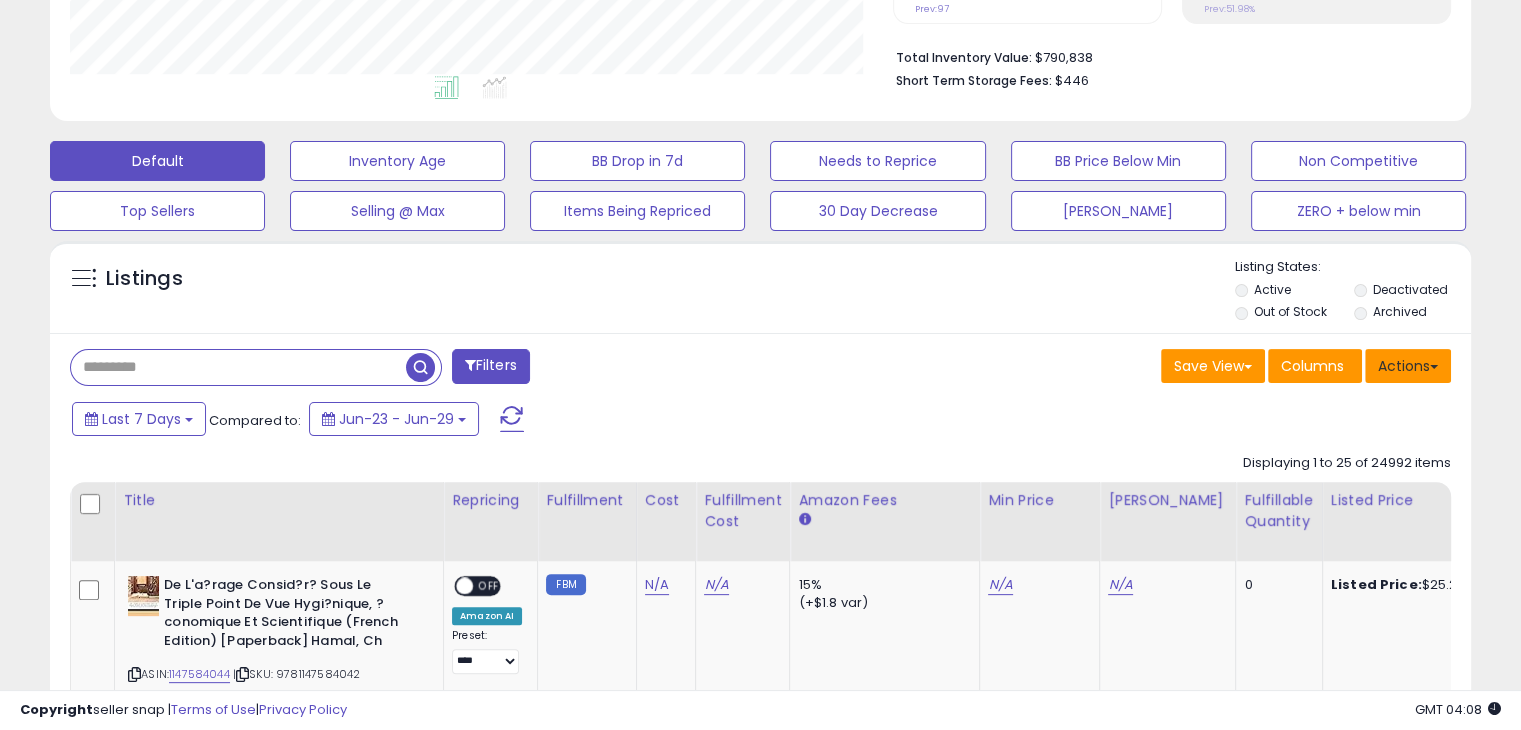 click on "Actions" at bounding box center (1408, 366) 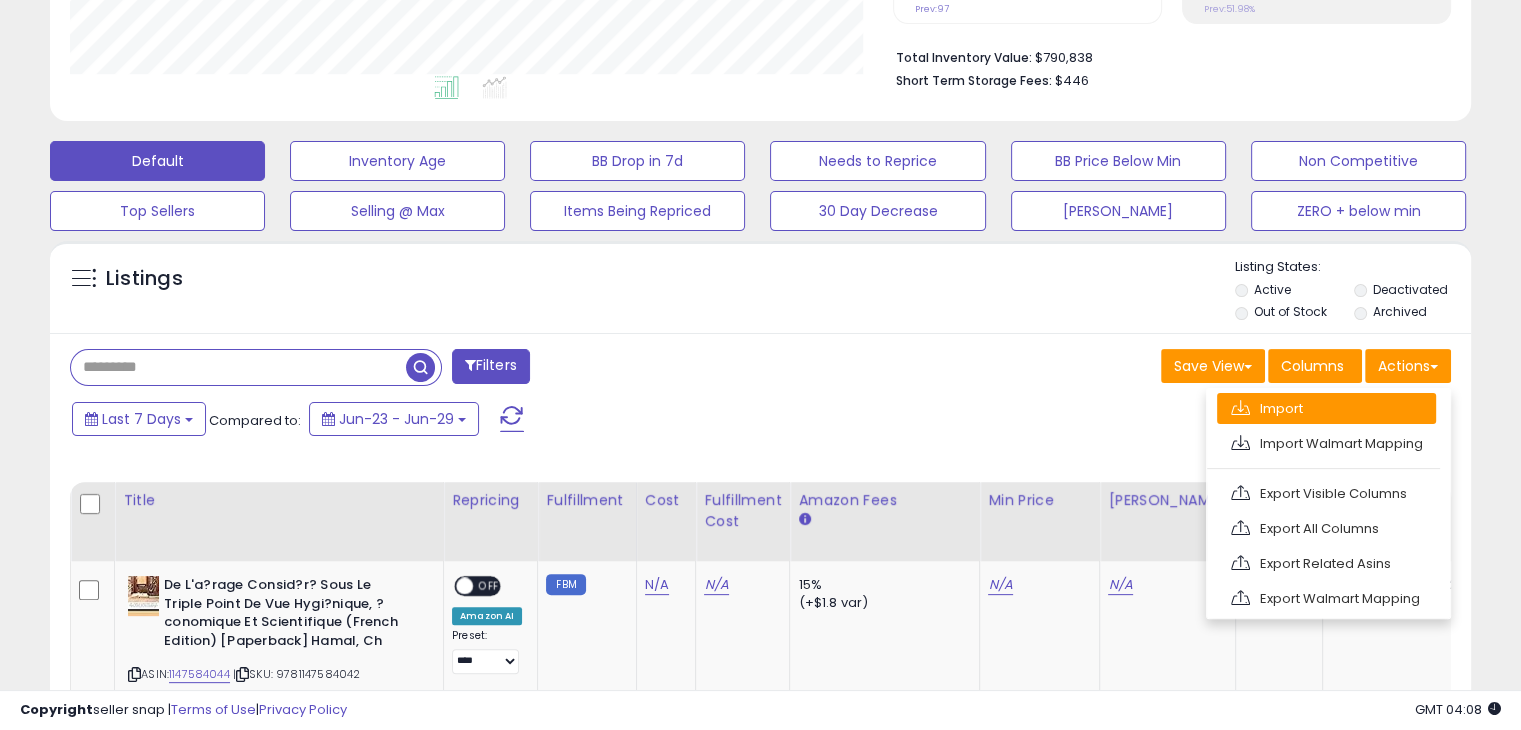 click on "Import" at bounding box center (1326, 408) 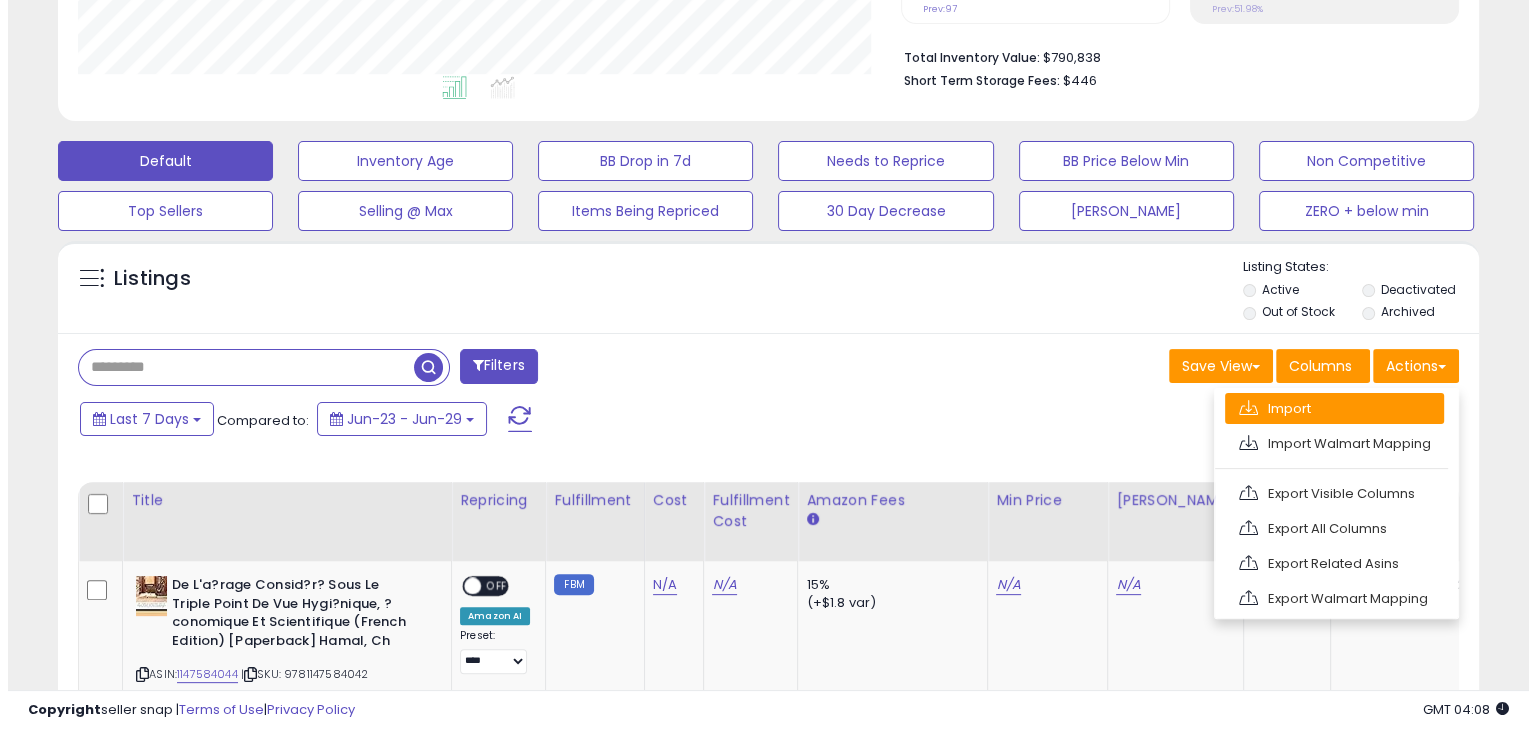 scroll, scrollTop: 999589, scrollLeft: 999168, axis: both 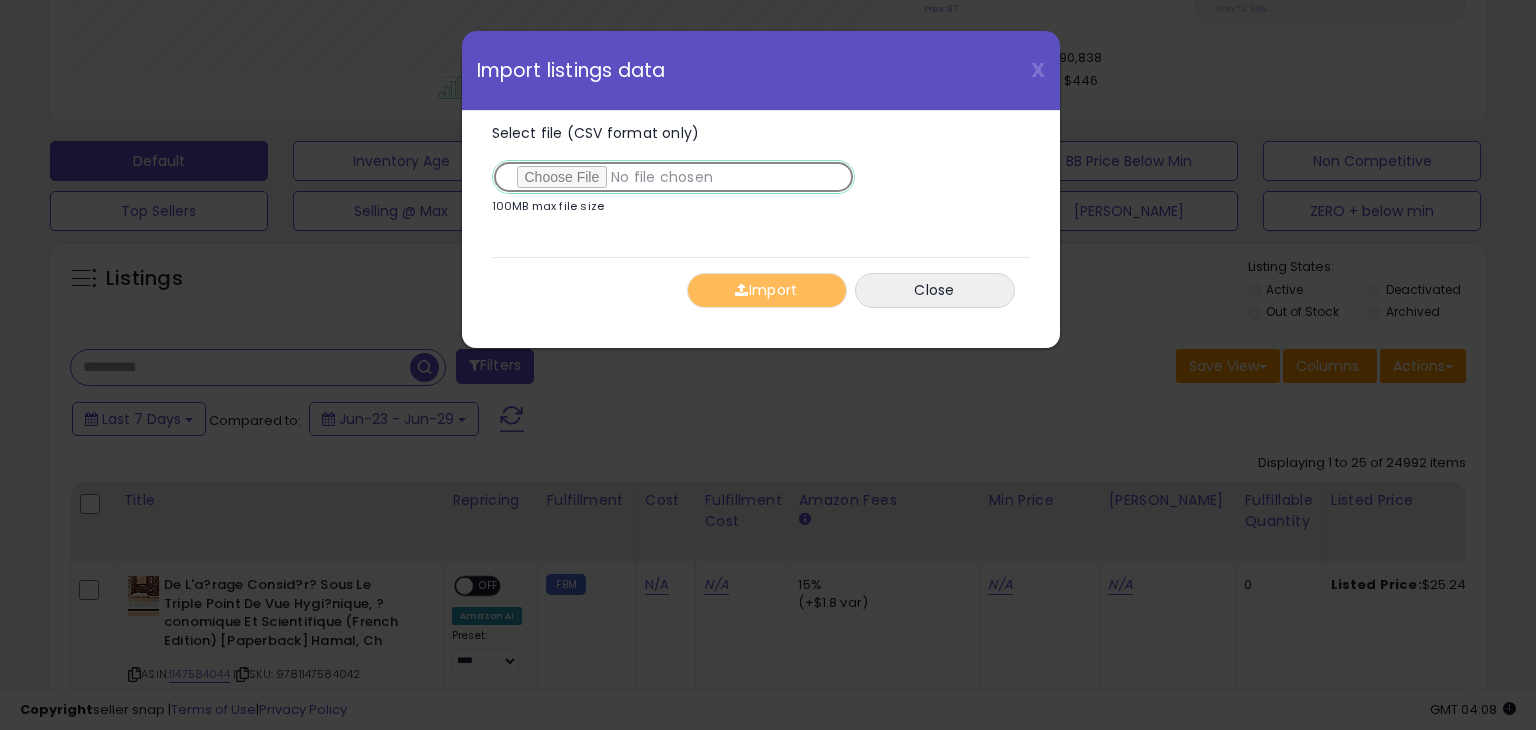 click on "Select file (CSV format only)" at bounding box center [673, 177] 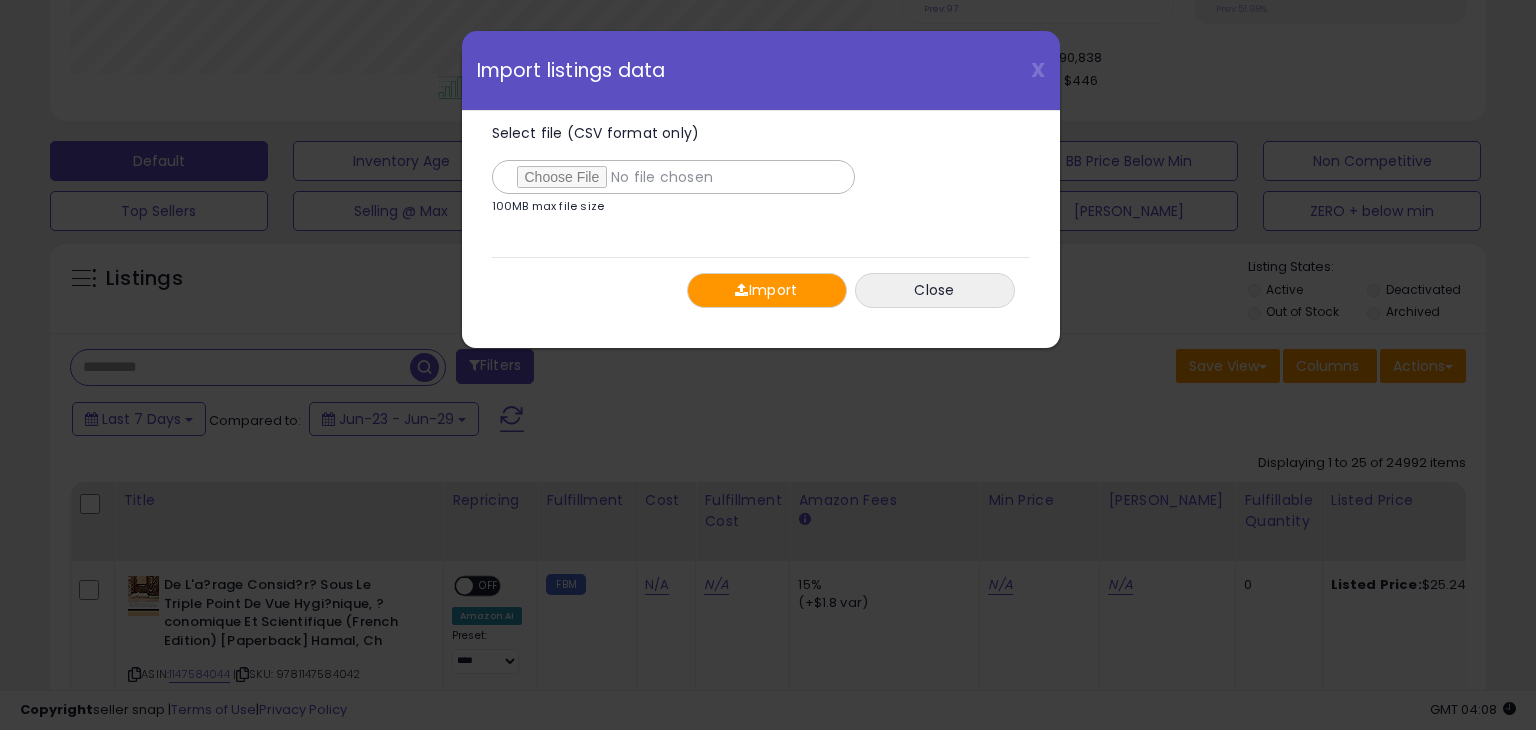 click on "Import" at bounding box center [767, 290] 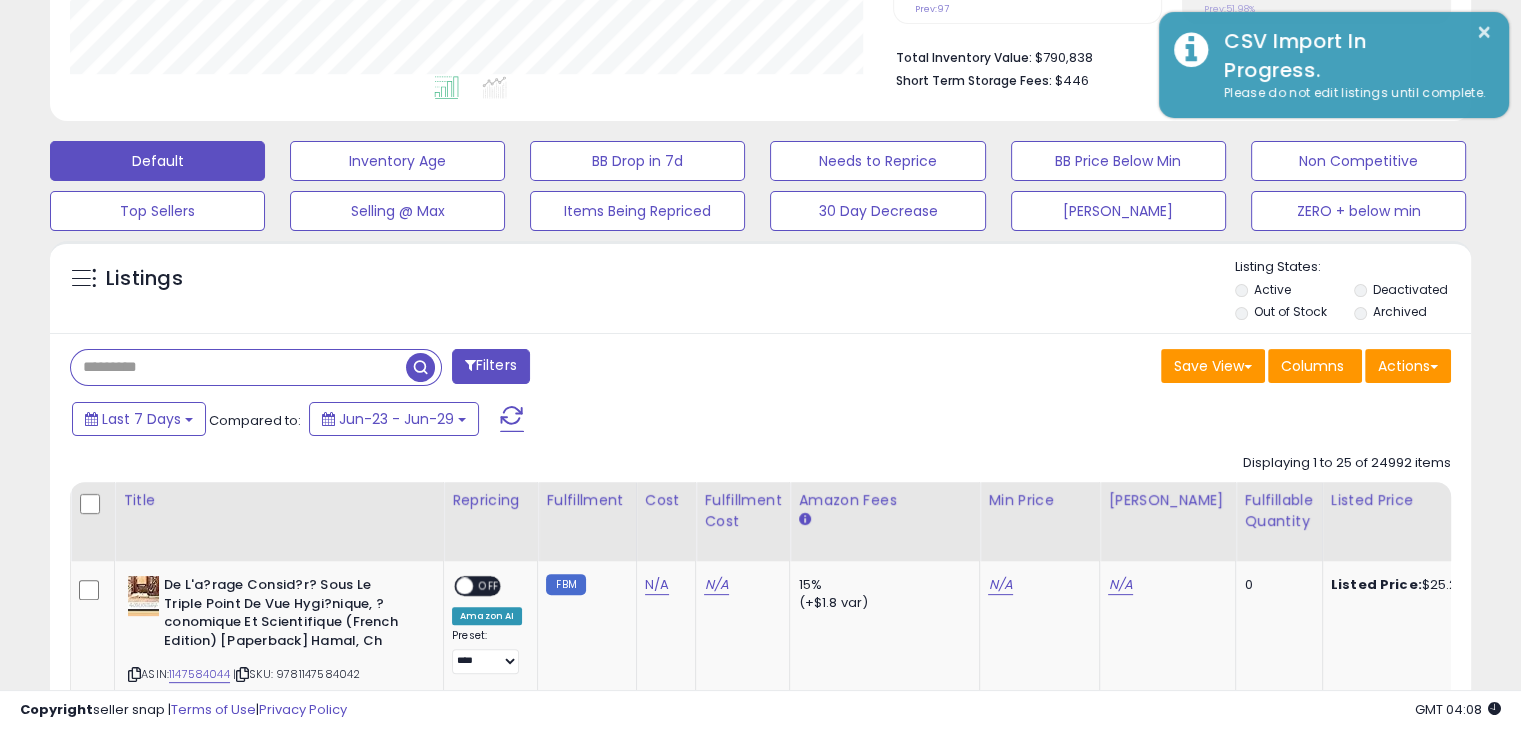 scroll, scrollTop: 409, scrollLeft: 822, axis: both 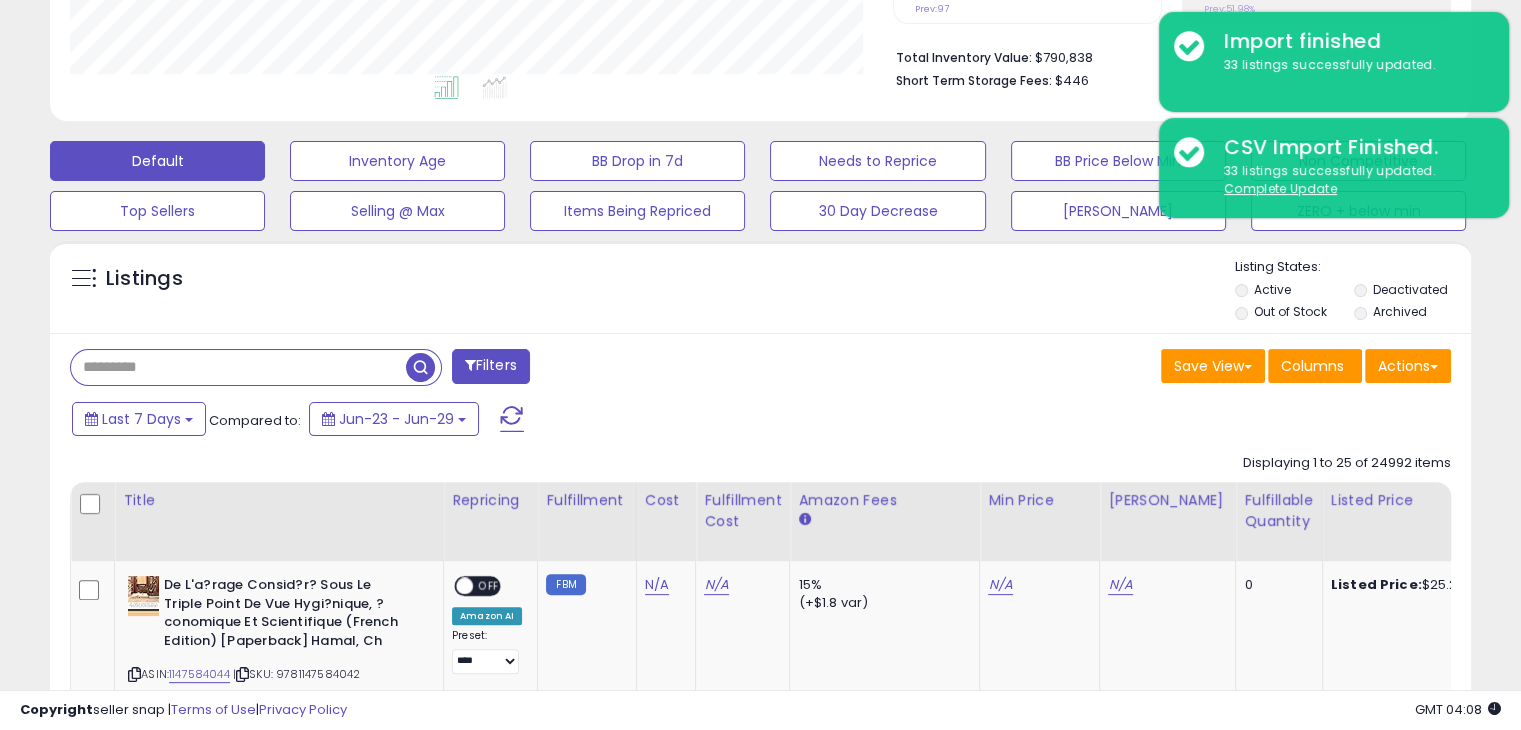 click on "Filters" at bounding box center (491, 366) 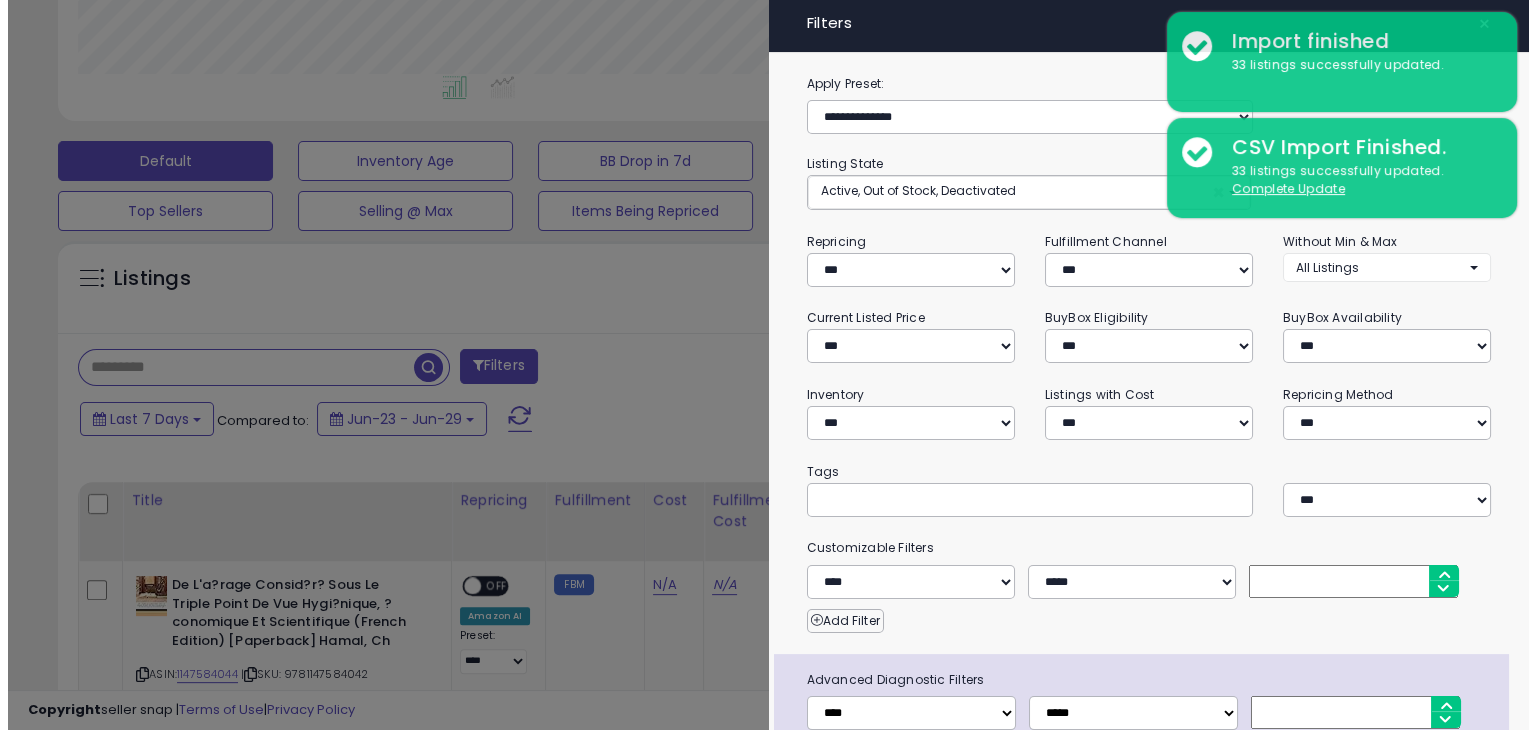 scroll, scrollTop: 999589, scrollLeft: 999168, axis: both 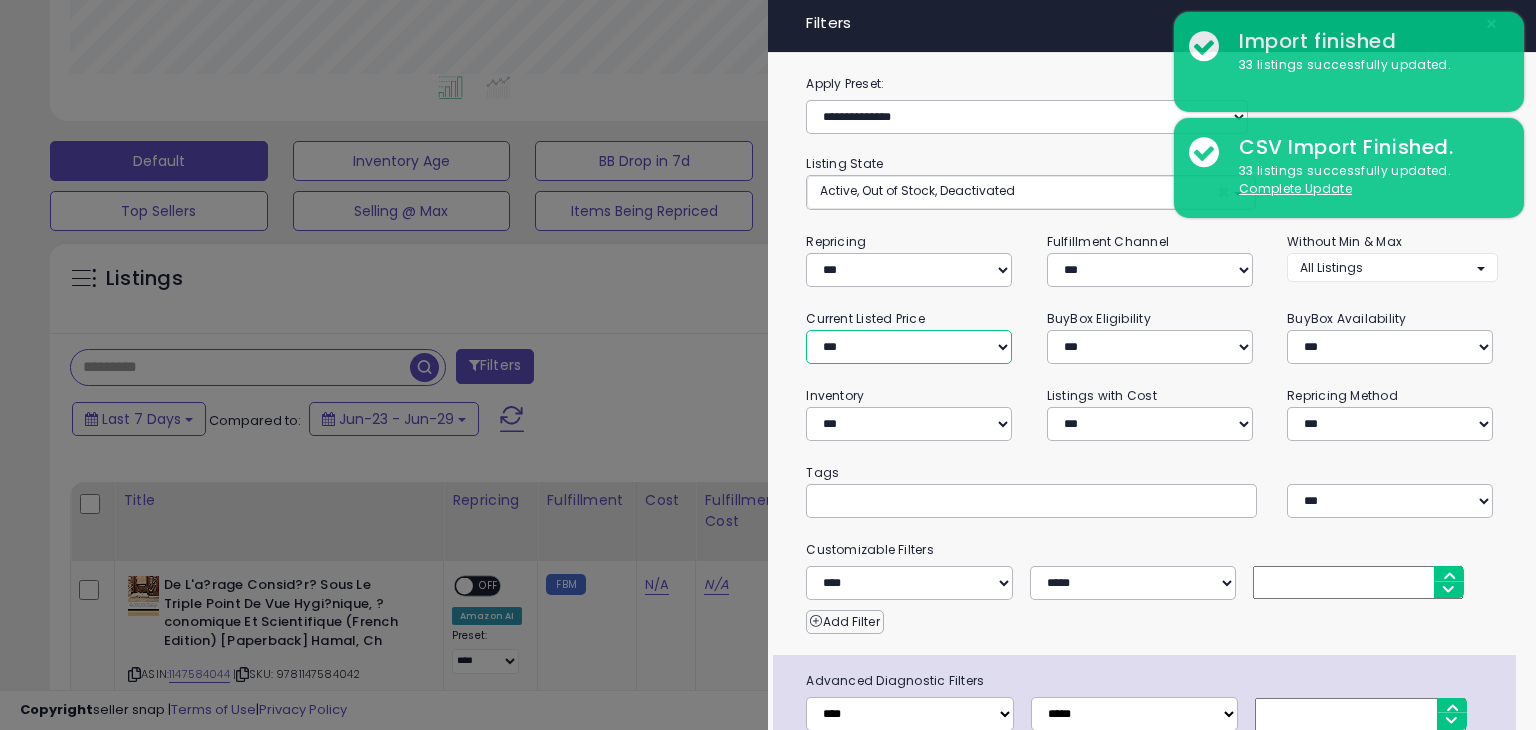 click on "**********" at bounding box center [909, 347] 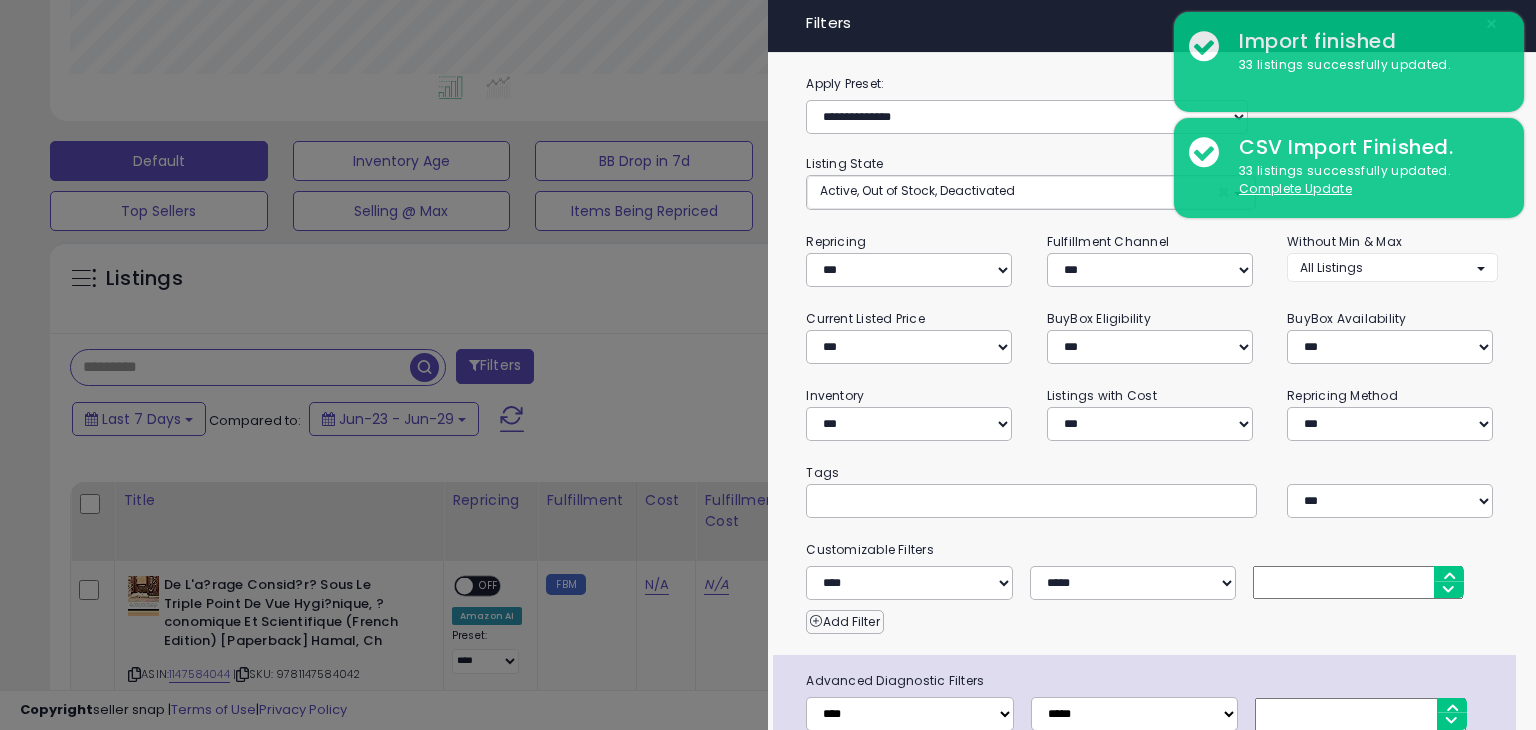 click on "**********" at bounding box center [1152, 464] 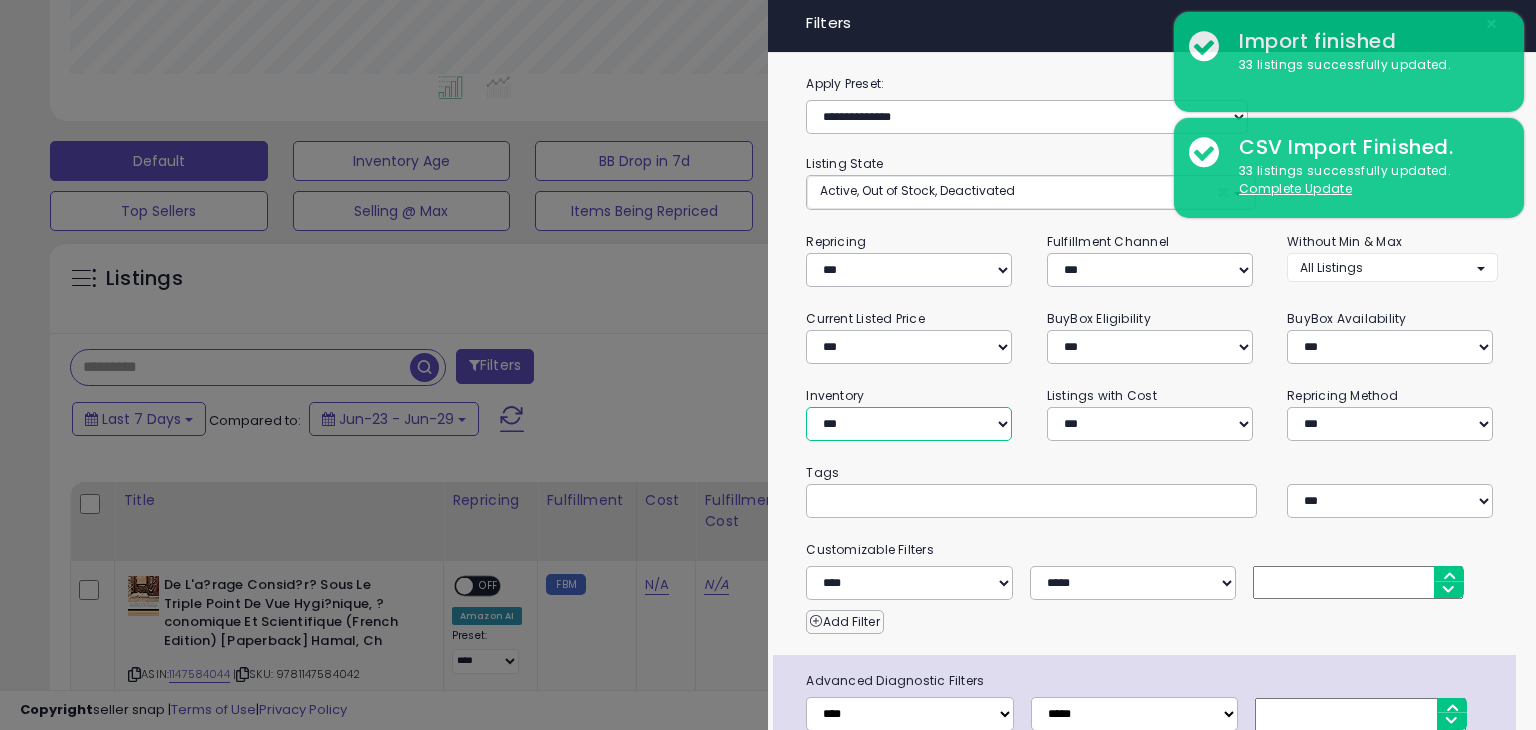 click on "**********" at bounding box center (909, 424) 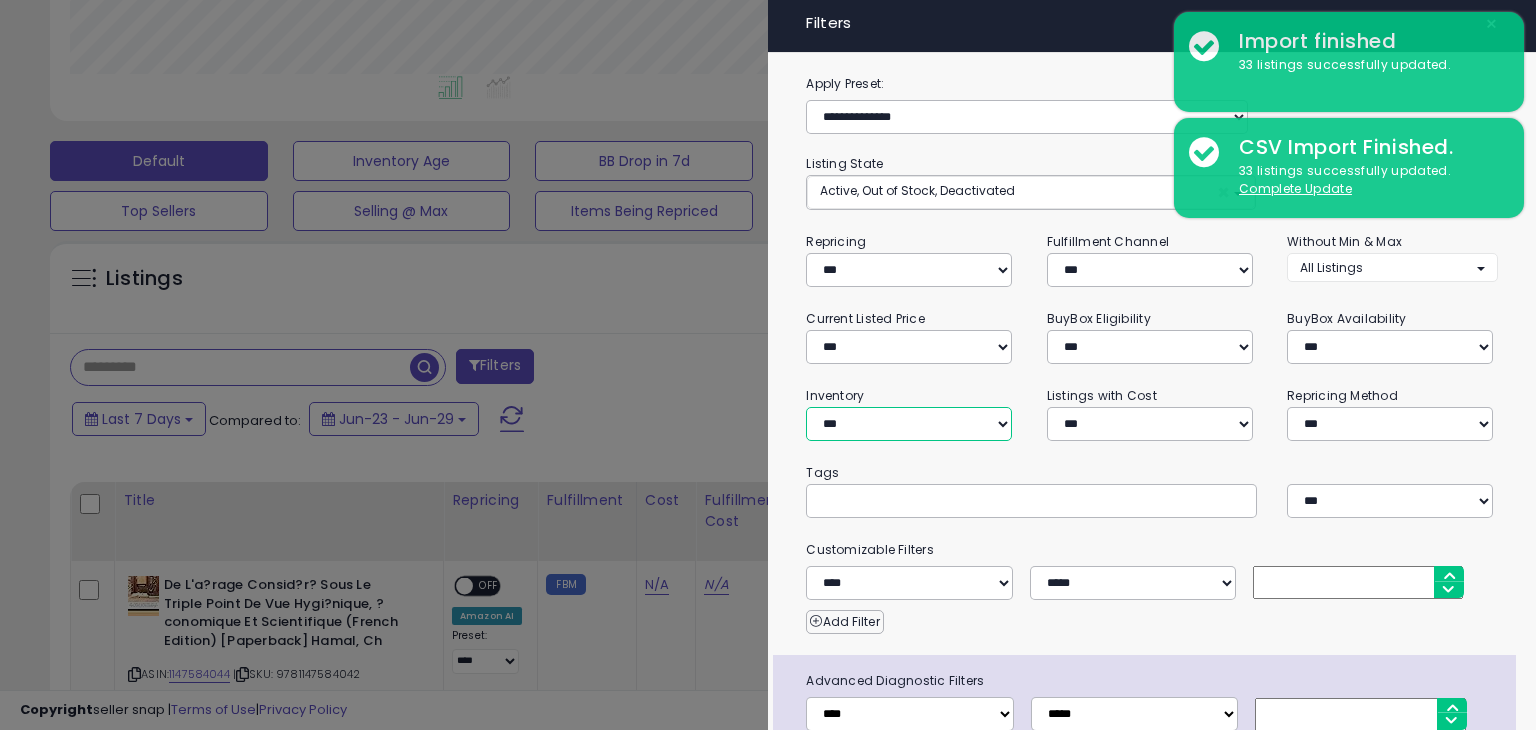 select on "********" 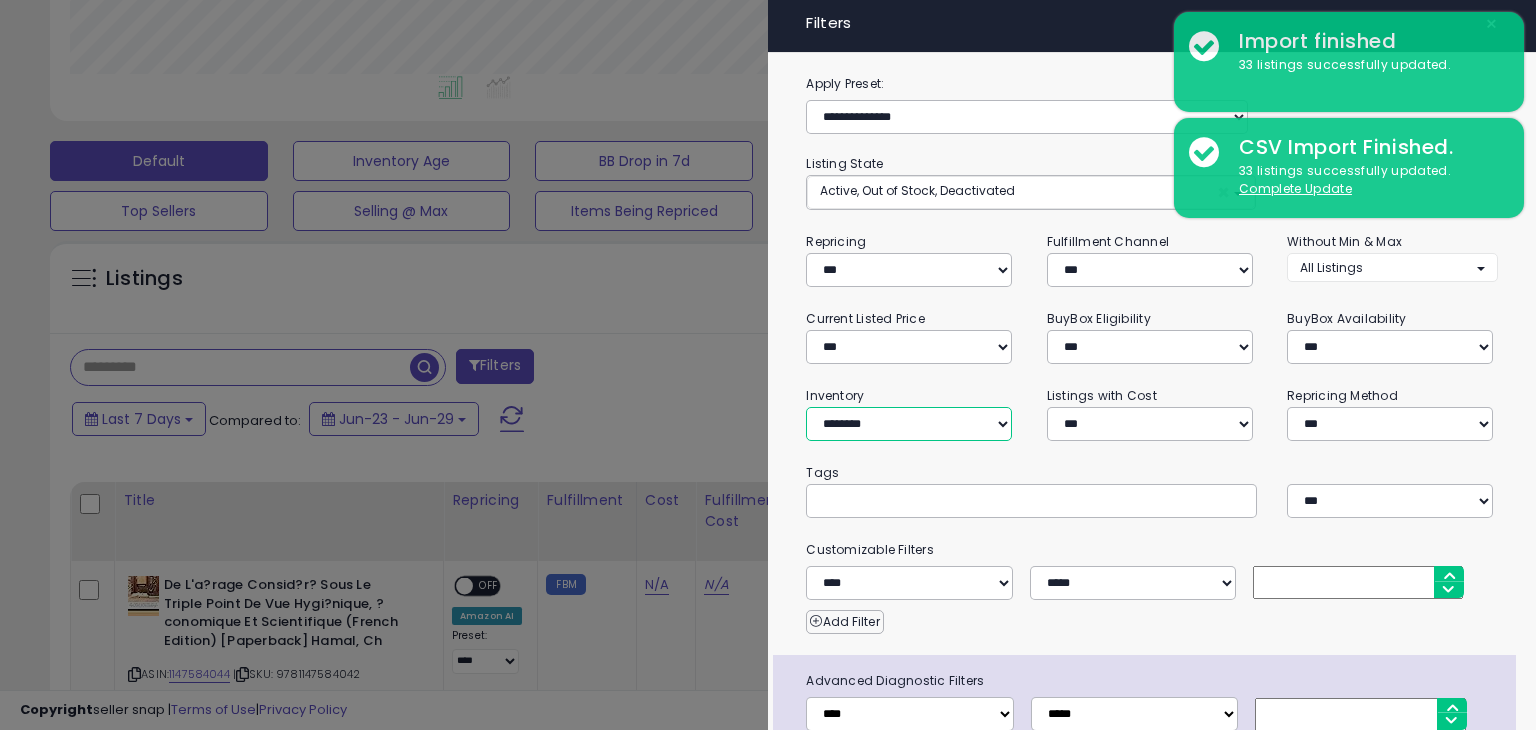 click on "**********" at bounding box center [909, 424] 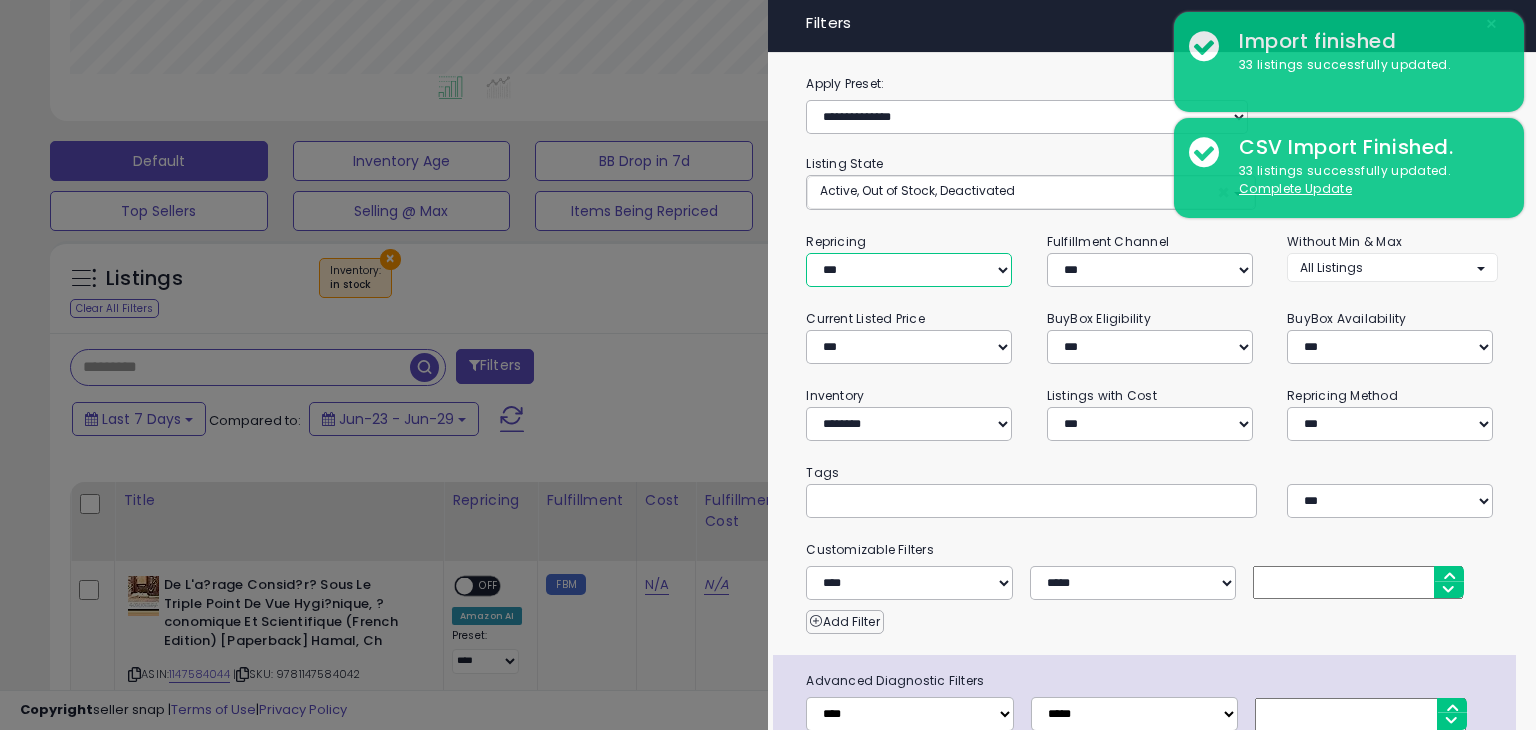 click on "**********" at bounding box center (909, 270) 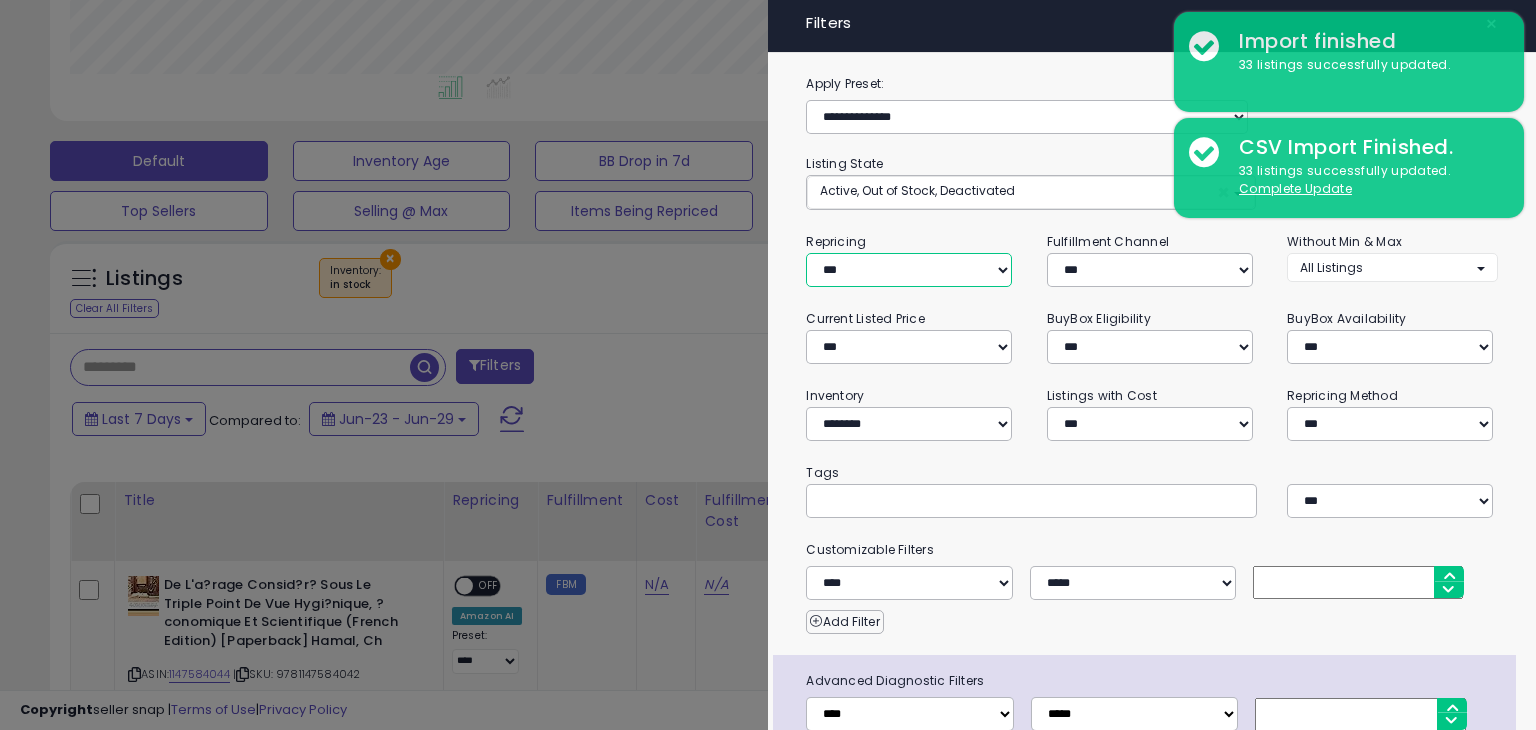 select on "***" 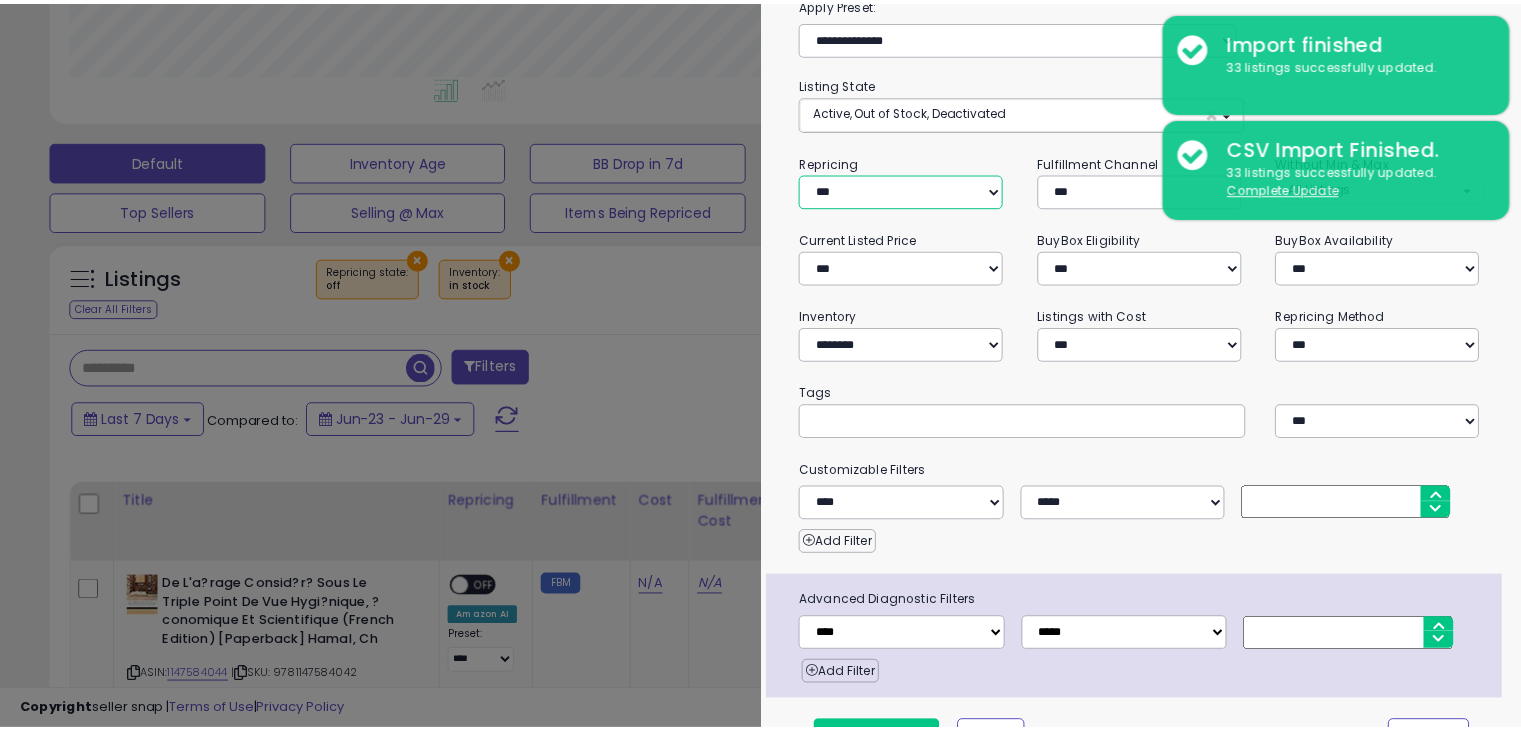 scroll, scrollTop: 120, scrollLeft: 0, axis: vertical 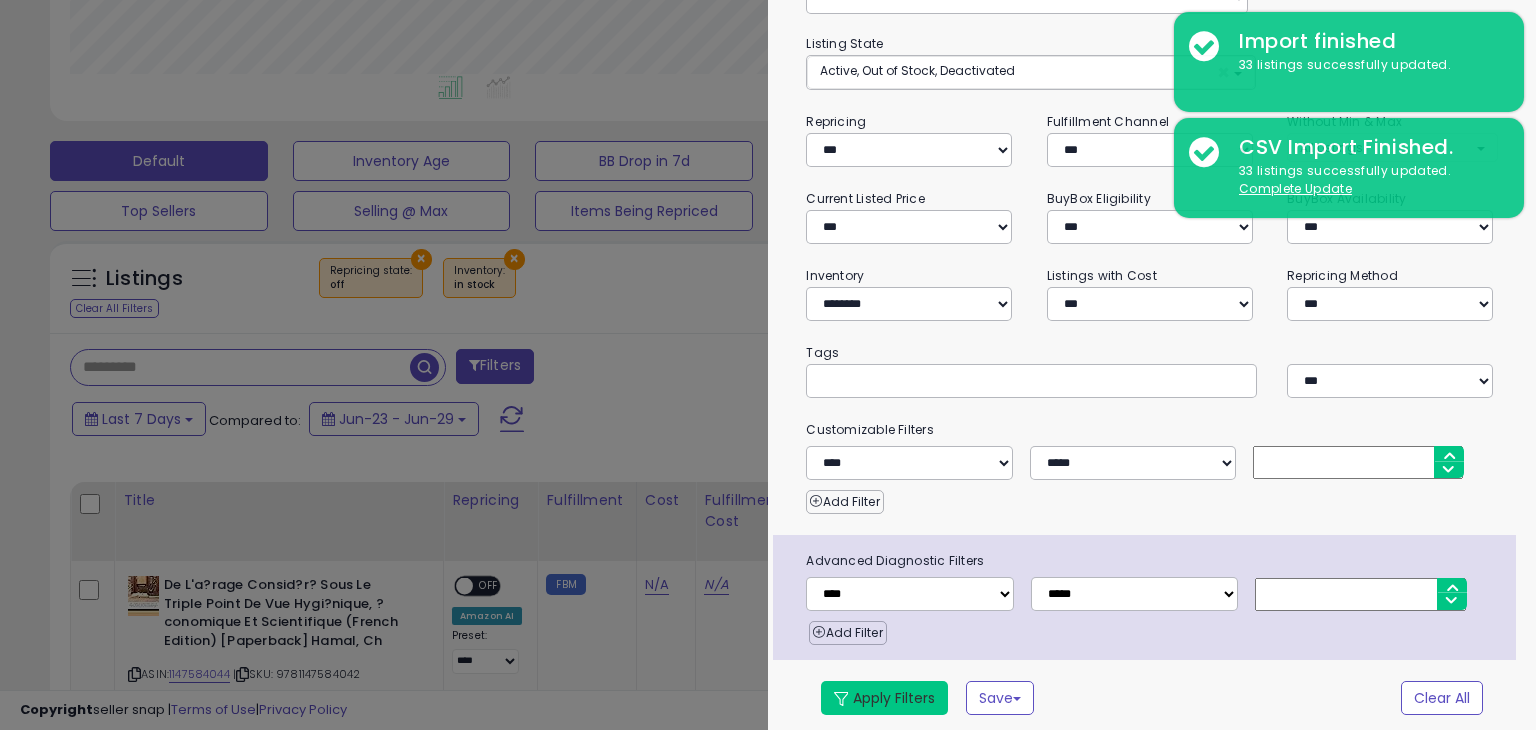 click on "Apply Filters" at bounding box center (884, 698) 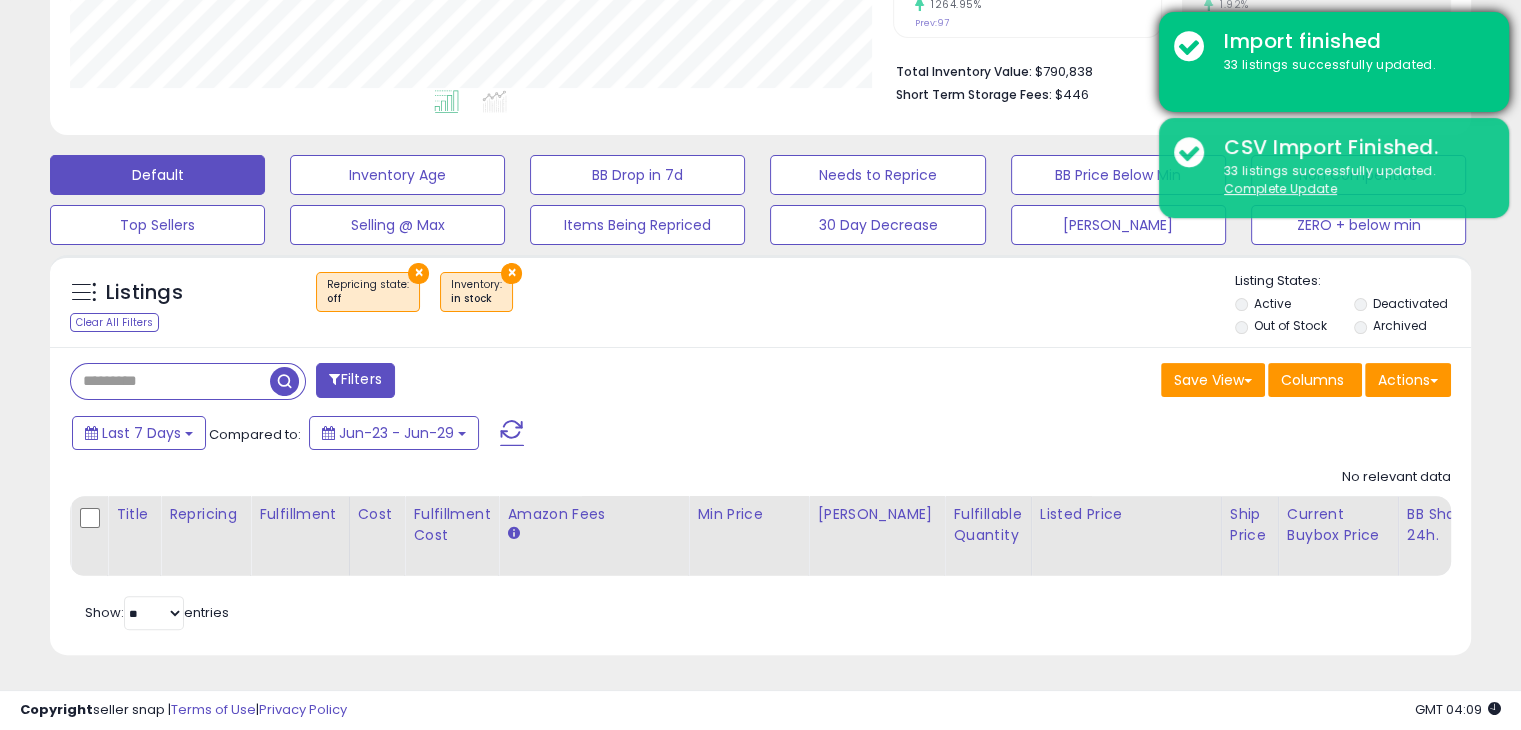 scroll, scrollTop: 409, scrollLeft: 822, axis: both 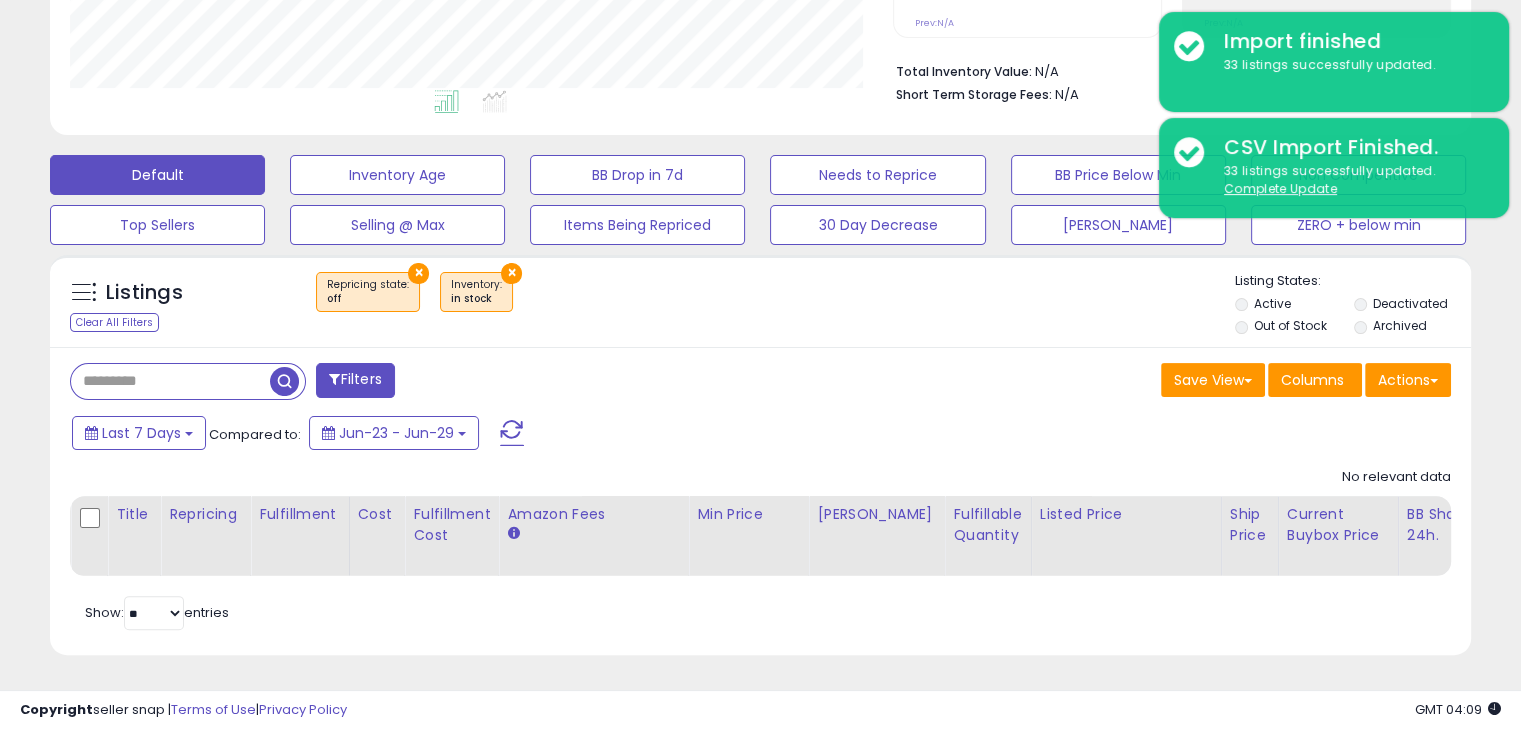 click on "×" at bounding box center (511, 273) 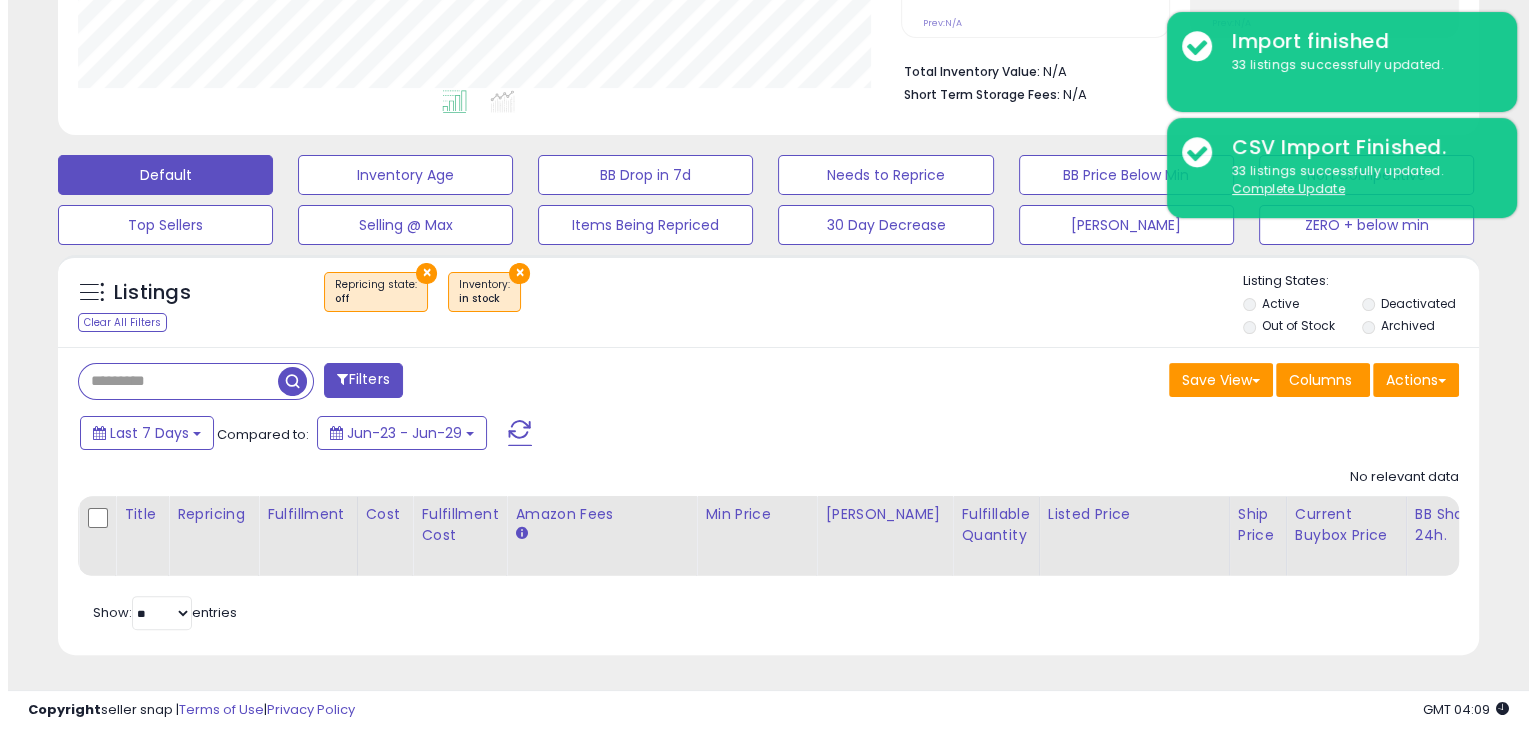 scroll, scrollTop: 999589, scrollLeft: 999168, axis: both 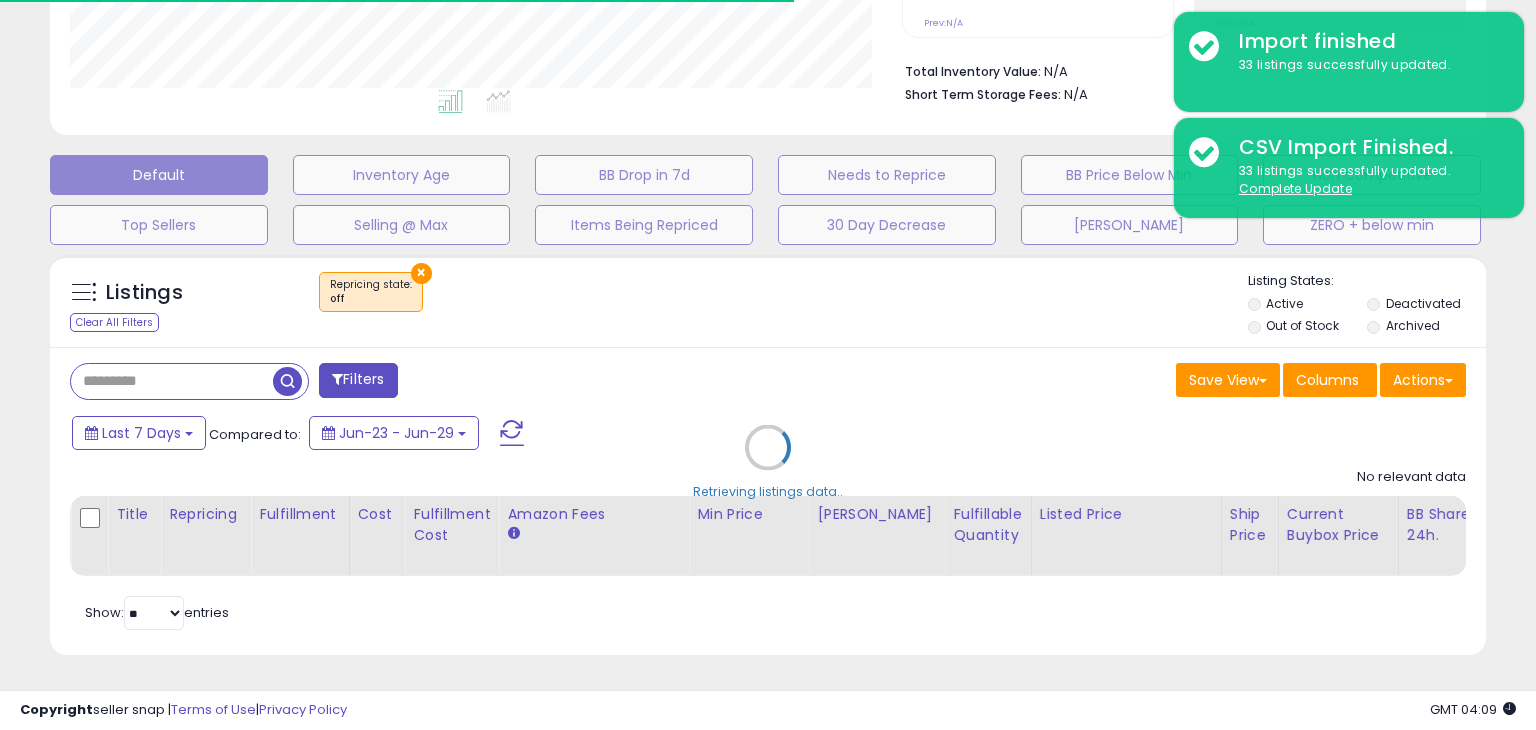 click on "Retrieving listings data.." at bounding box center (768, 462) 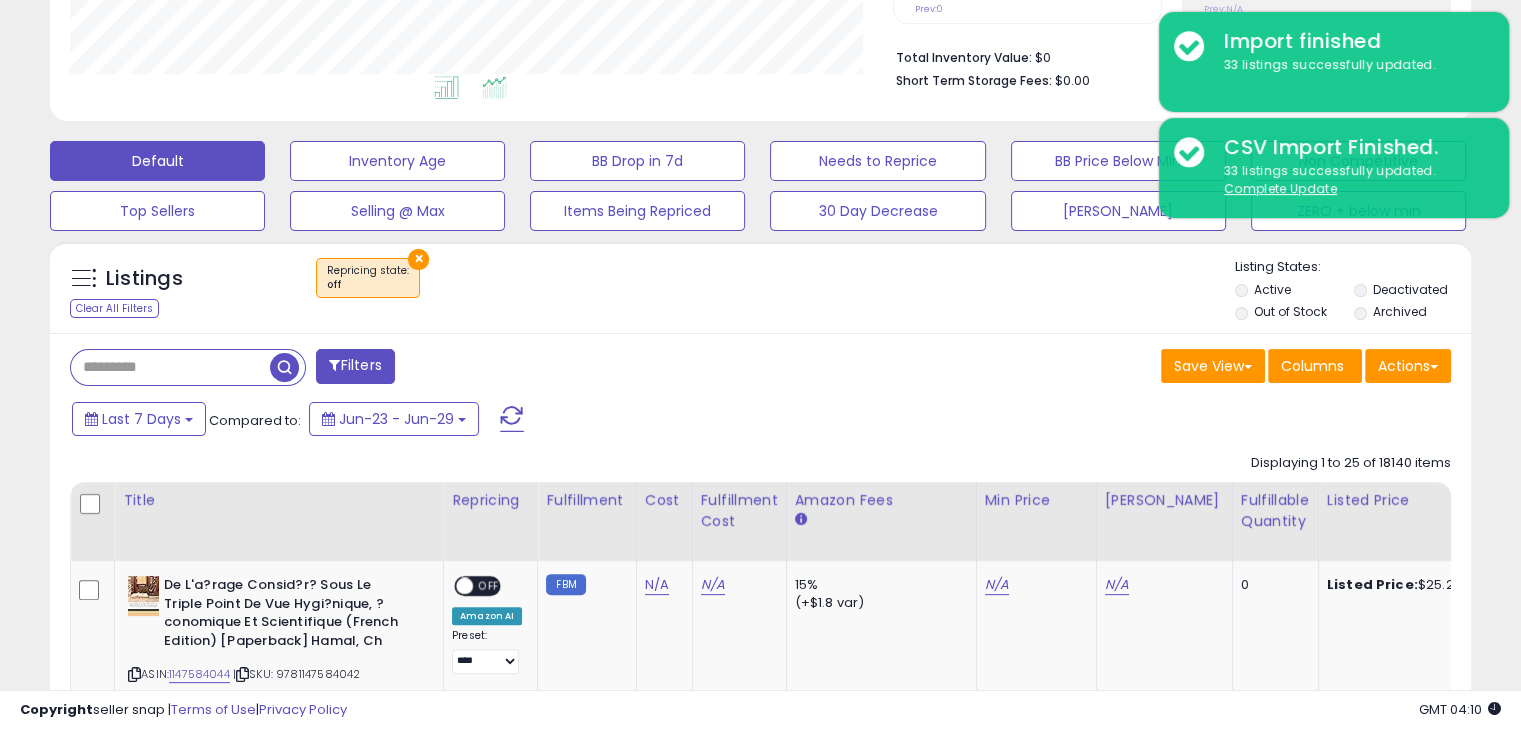 scroll, scrollTop: 999589, scrollLeft: 999176, axis: both 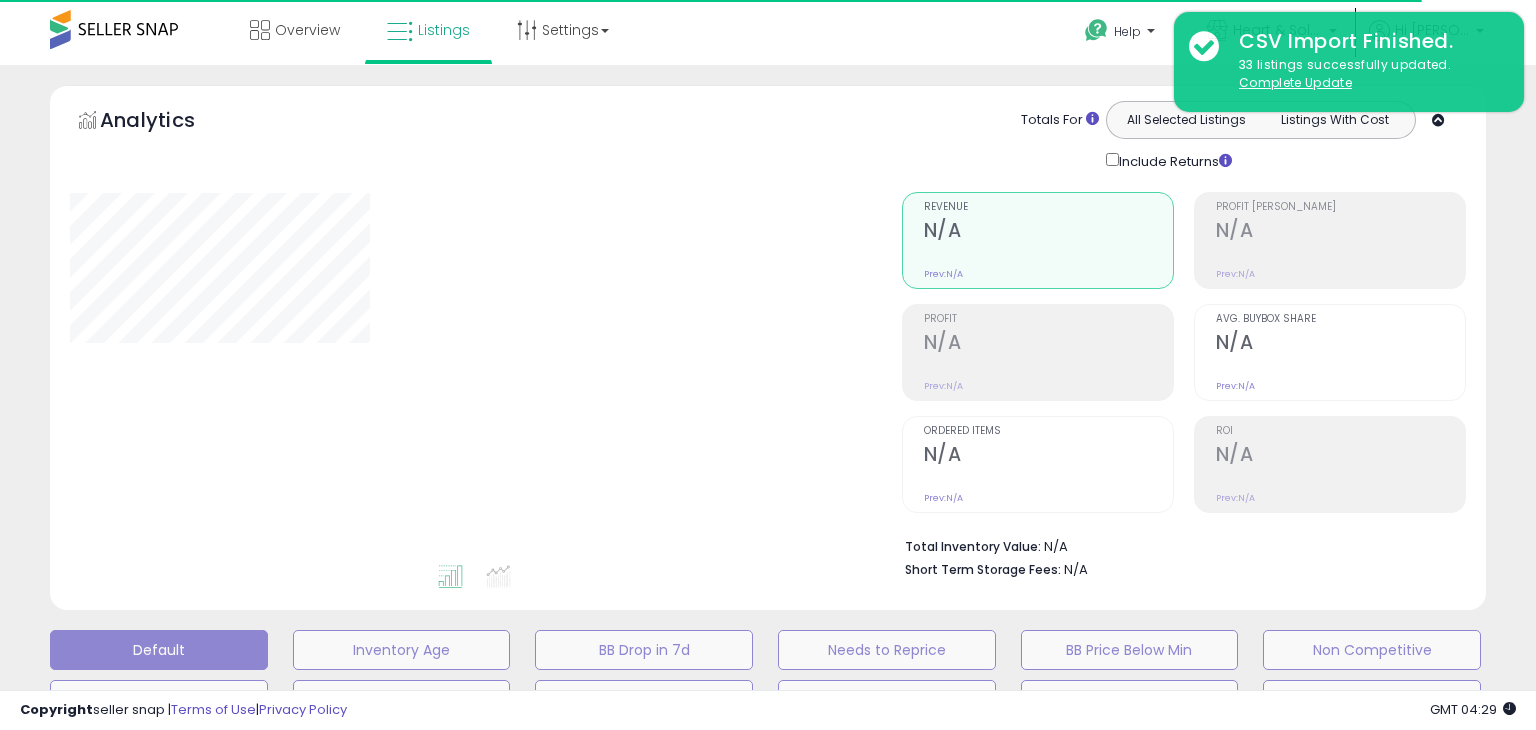 click on "**********" at bounding box center [768, 645] 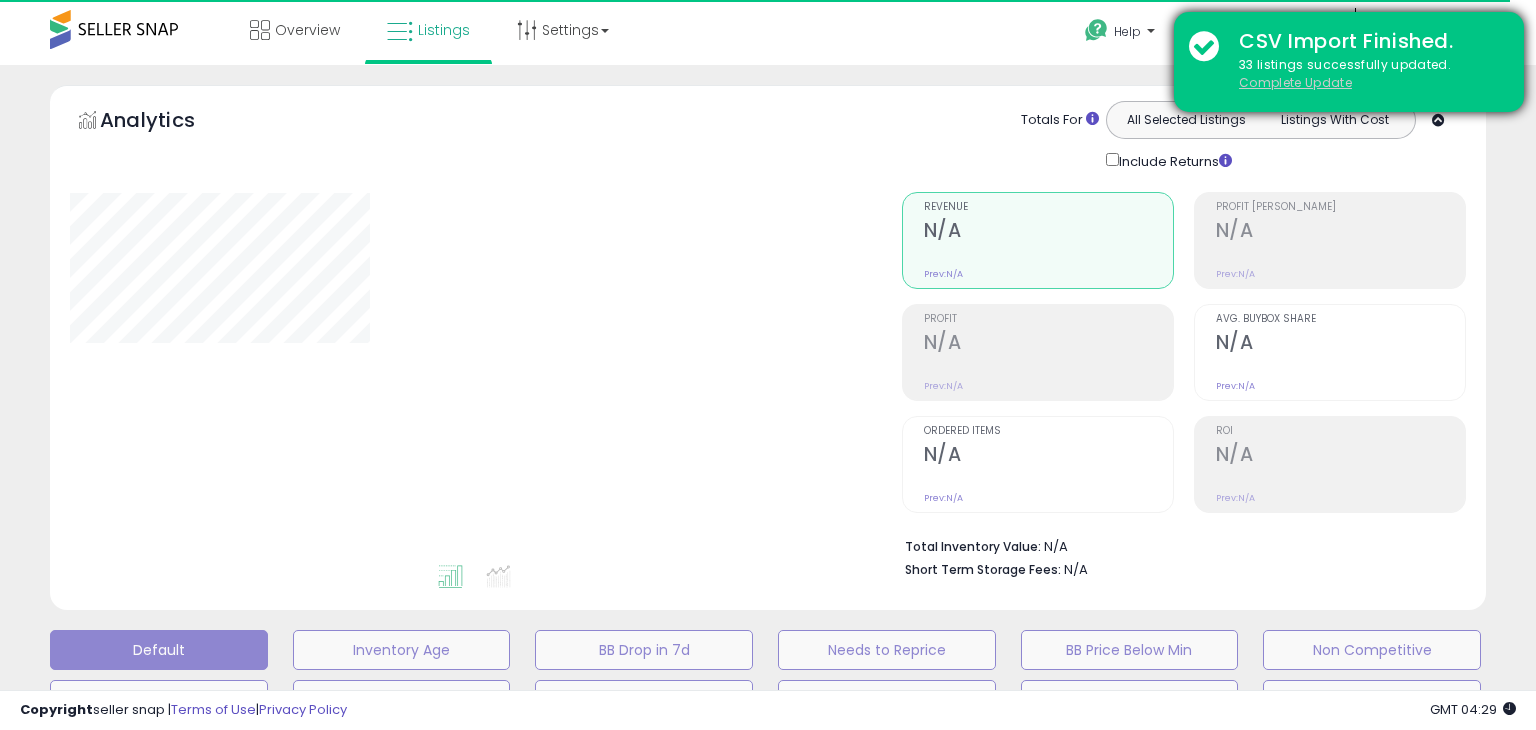 click on "Complete Update" at bounding box center (1295, 82) 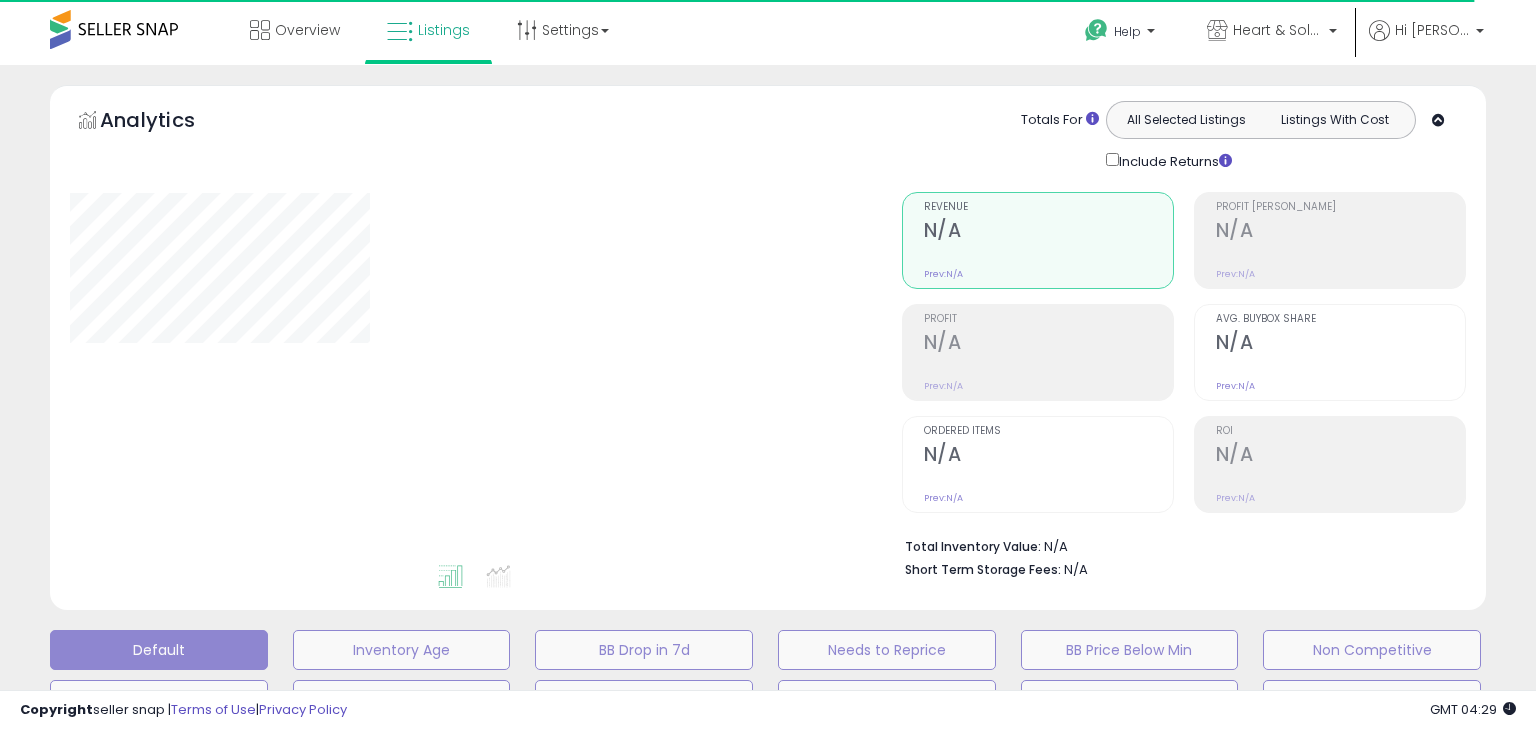 click on "**********" at bounding box center [768, 645] 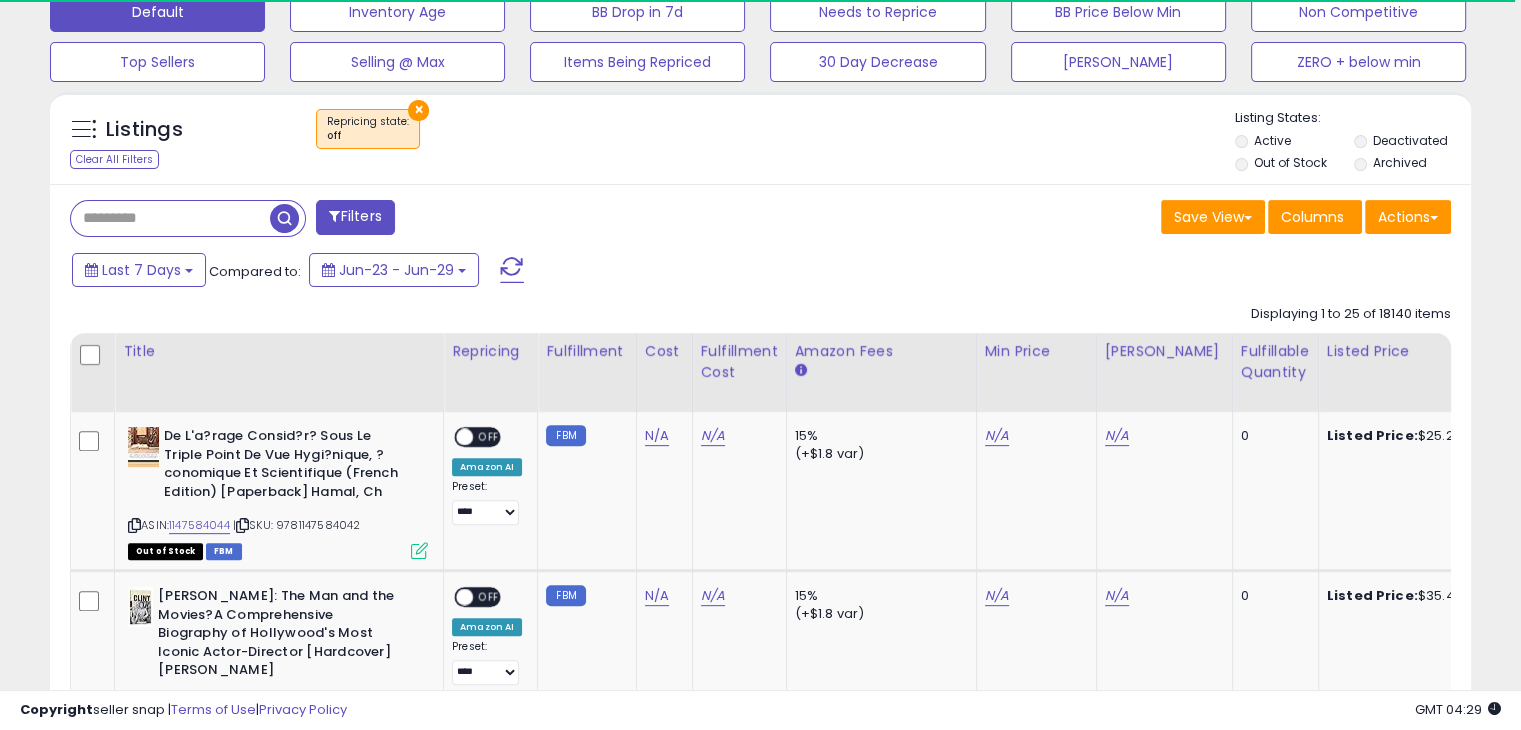scroll, scrollTop: 1064, scrollLeft: 0, axis: vertical 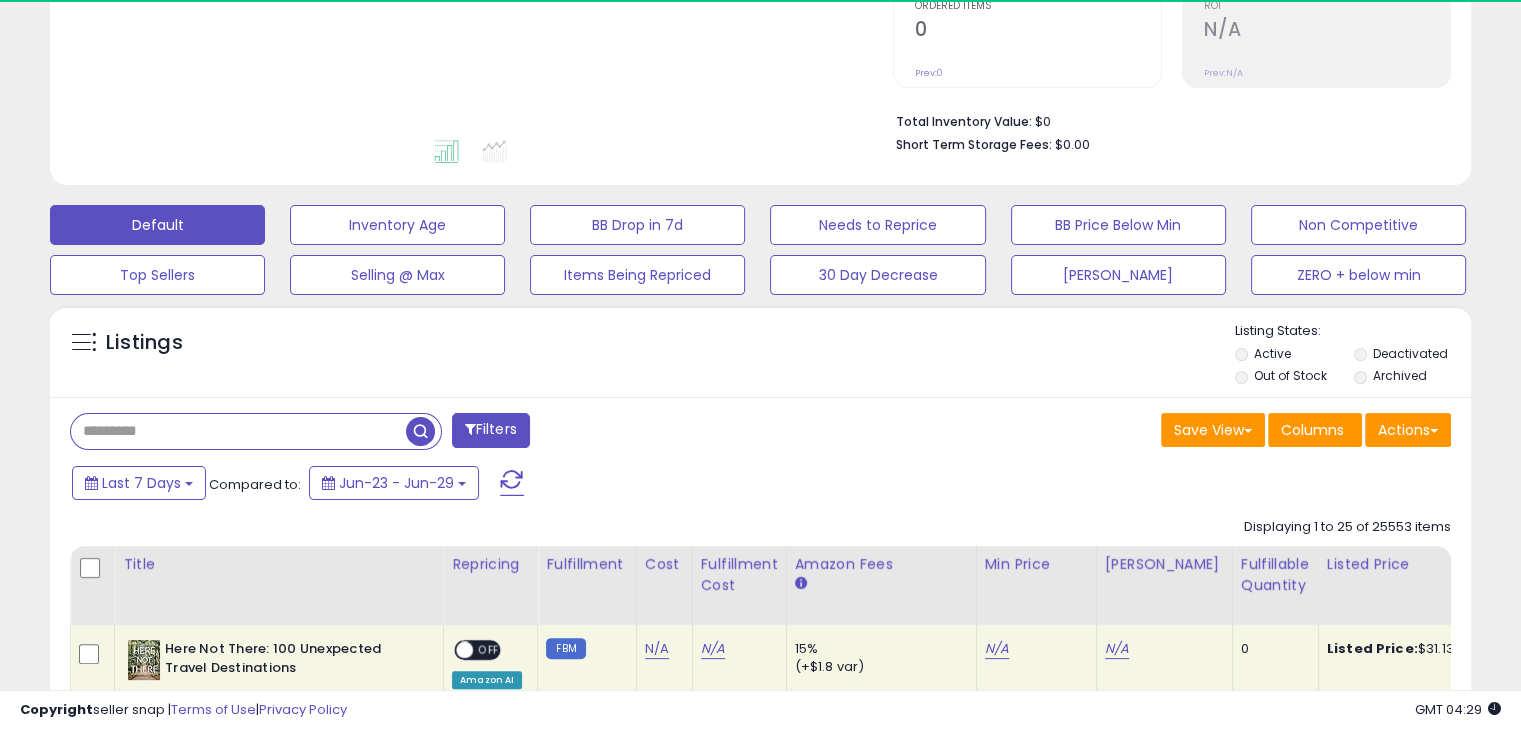 click at bounding box center (238, 431) 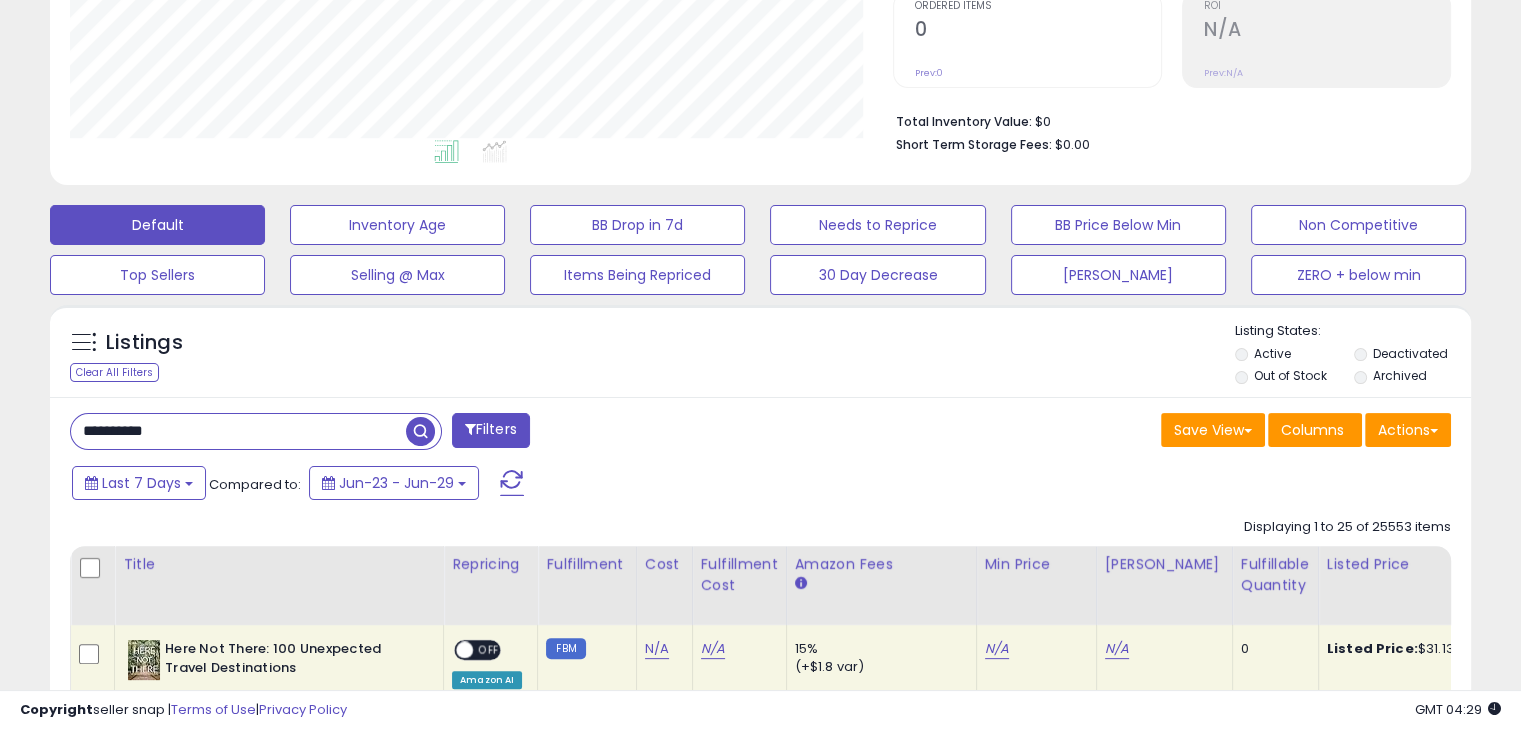 scroll, scrollTop: 999589, scrollLeft: 999176, axis: both 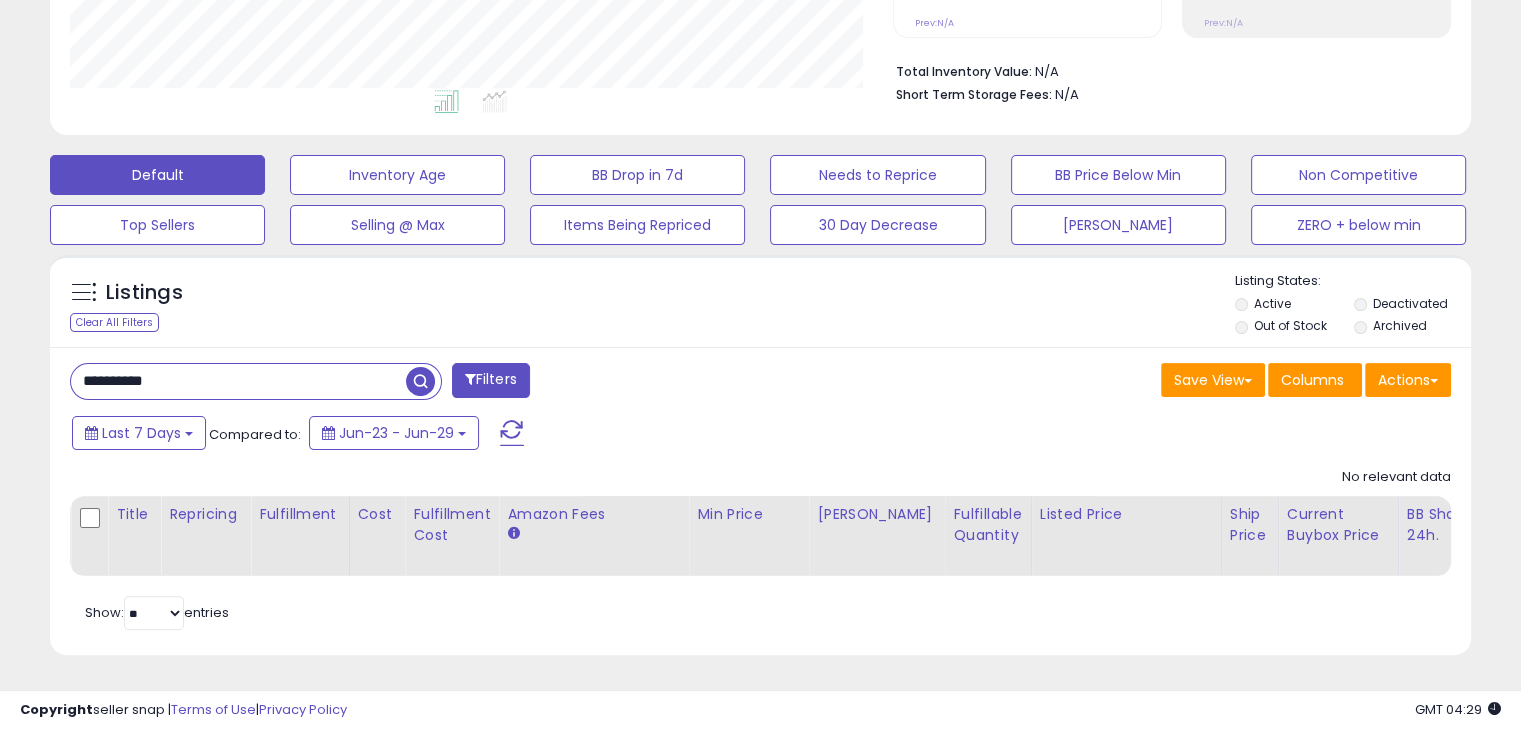 click on "Archived" at bounding box center (1412, 328) 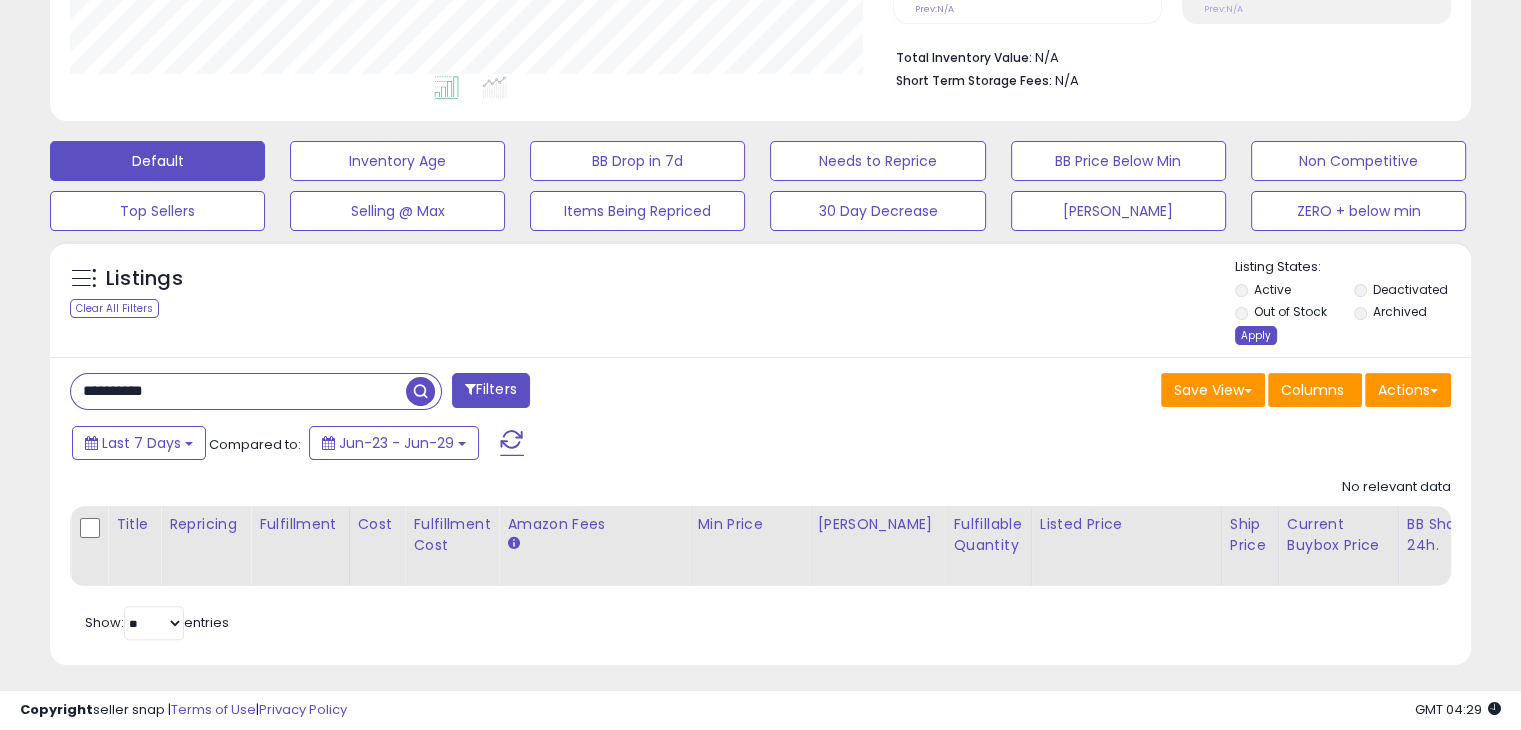 drag, startPoint x: 1275, startPoint y: 330, endPoint x: 1246, endPoint y: 329, distance: 29.017237 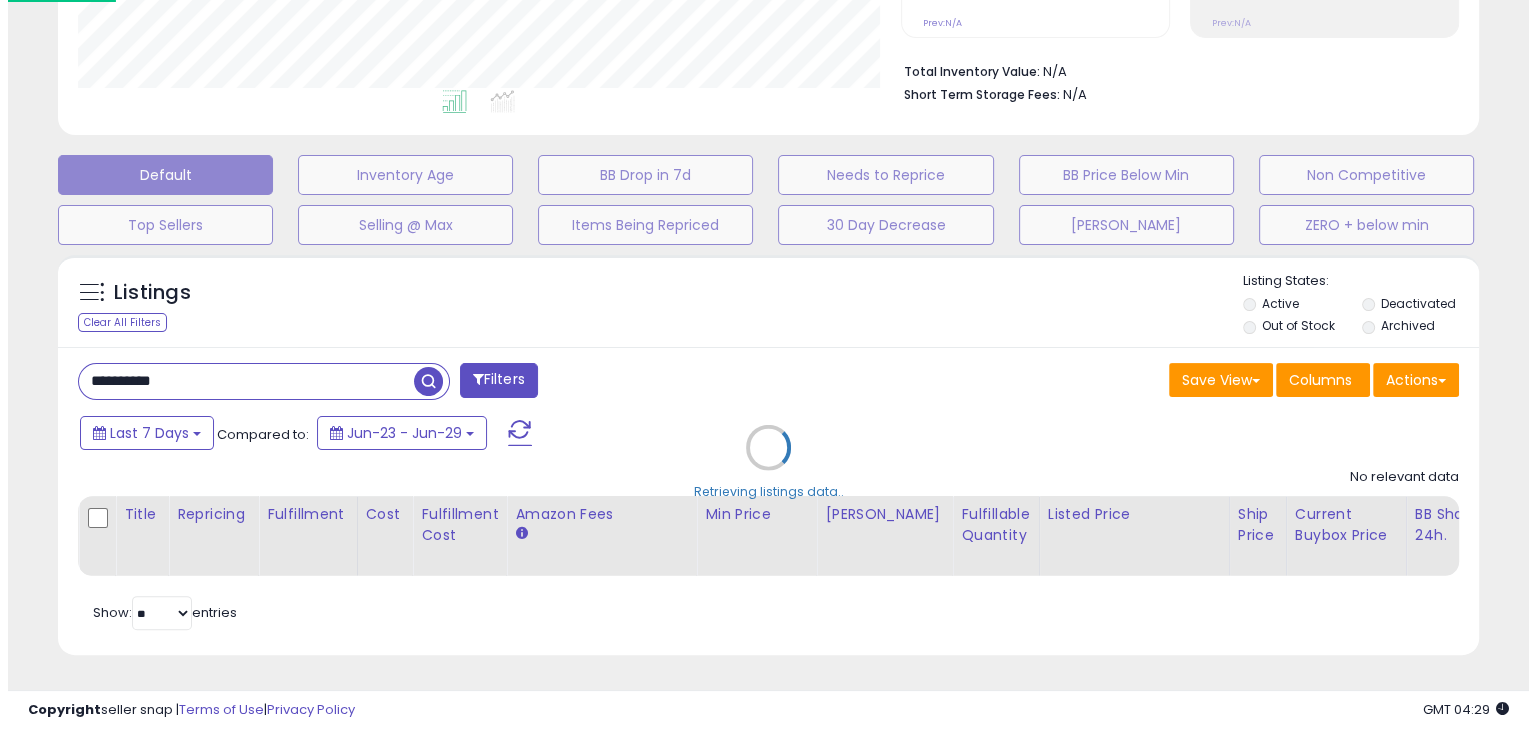 scroll, scrollTop: 999589, scrollLeft: 999168, axis: both 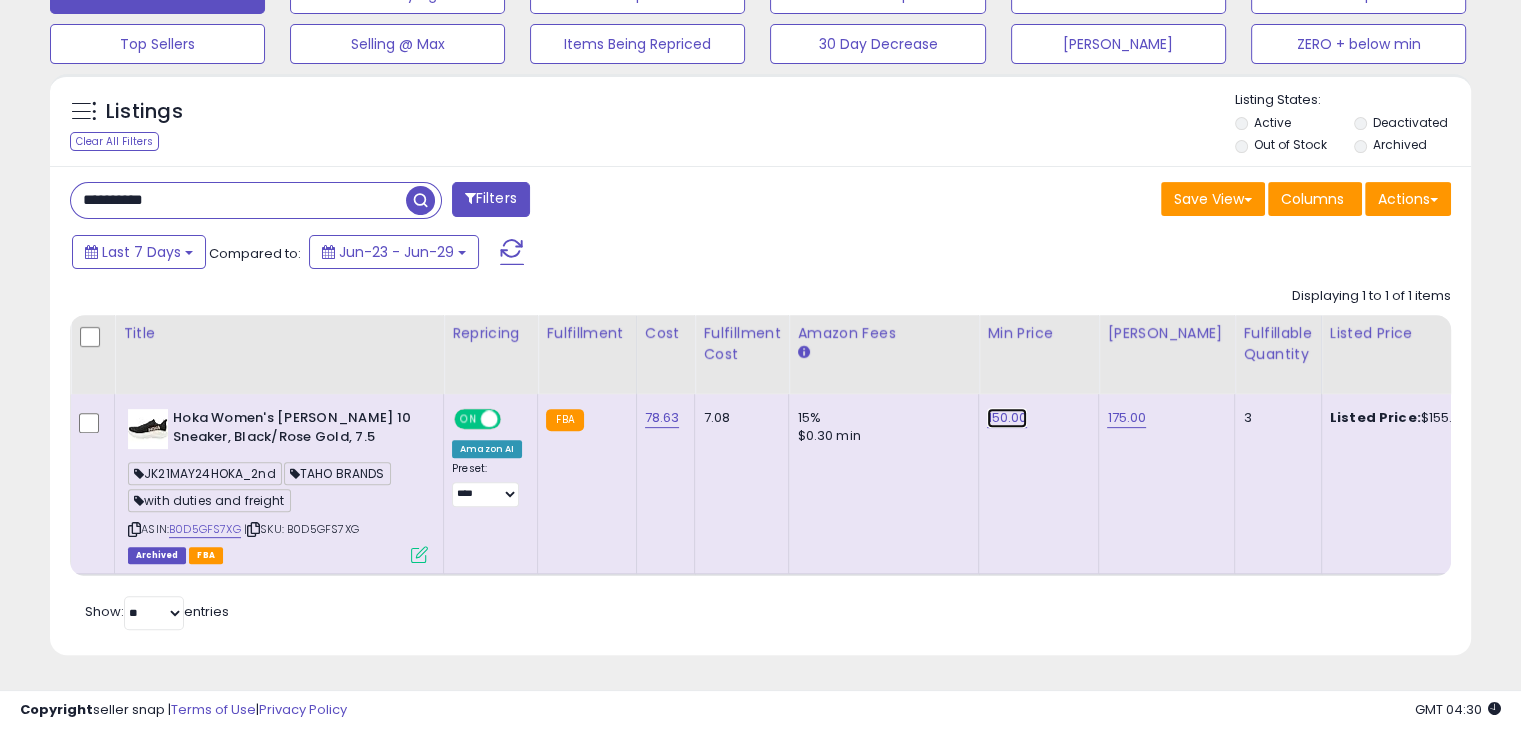 click on "150.00" at bounding box center (1007, 418) 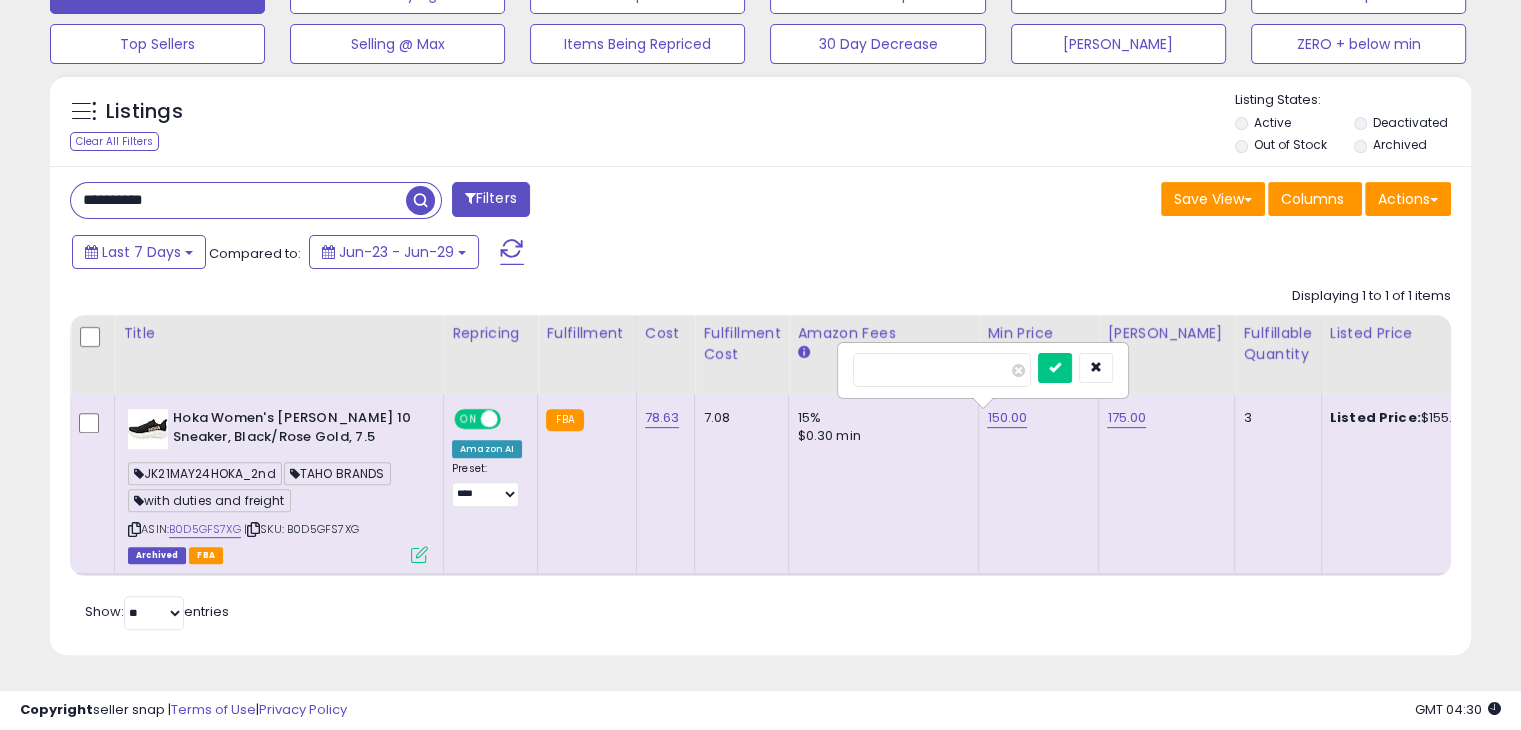 type on "***" 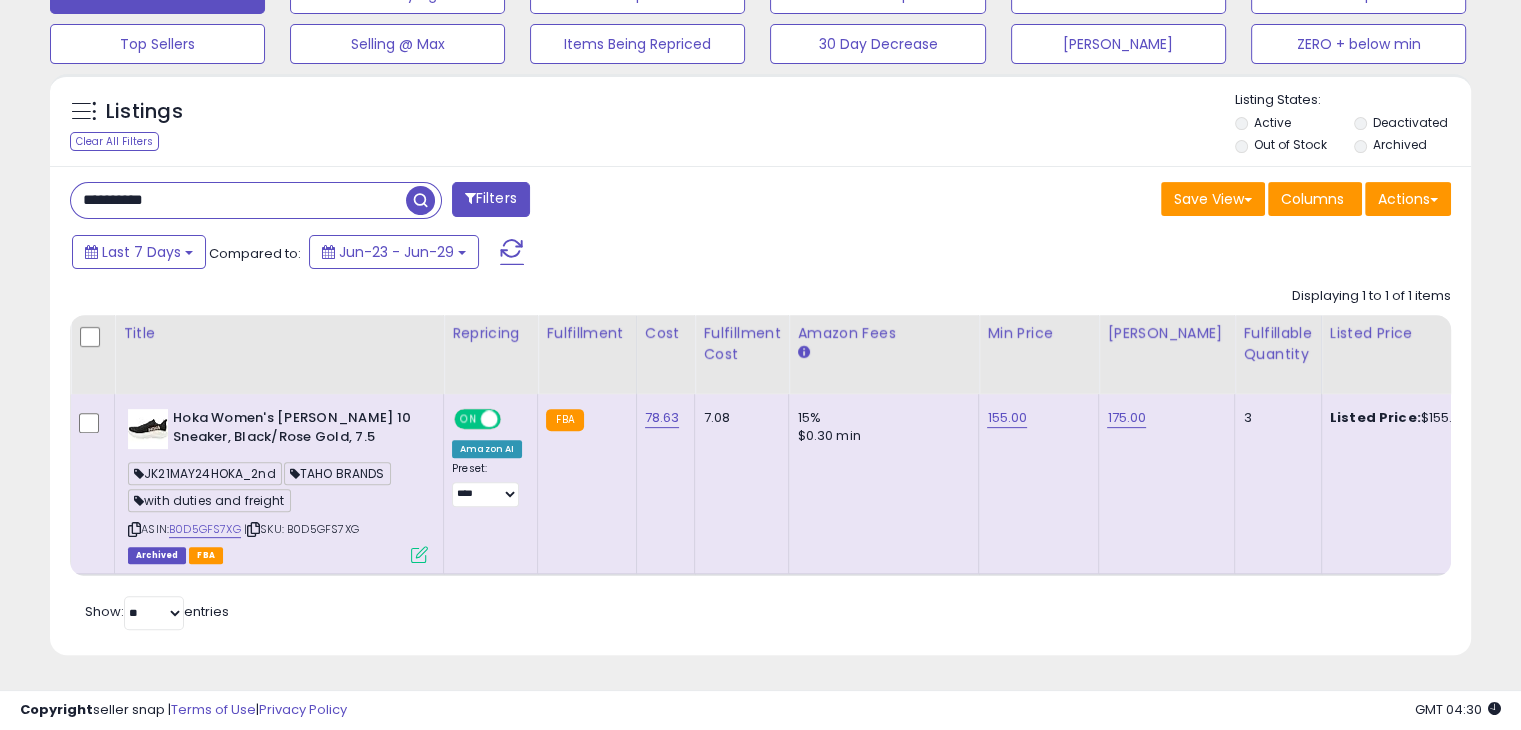 click on "**********" at bounding box center [238, 200] 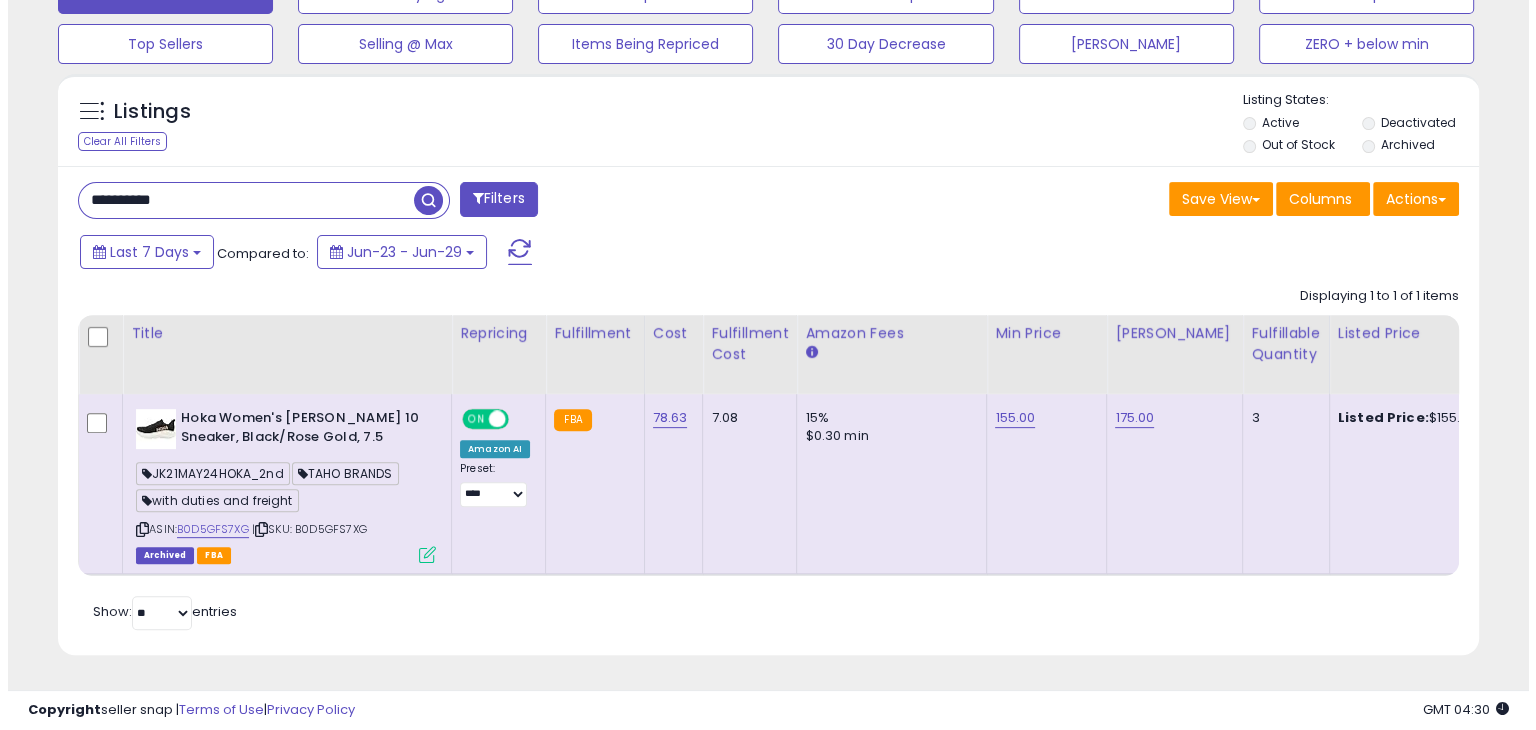 scroll, scrollTop: 489, scrollLeft: 0, axis: vertical 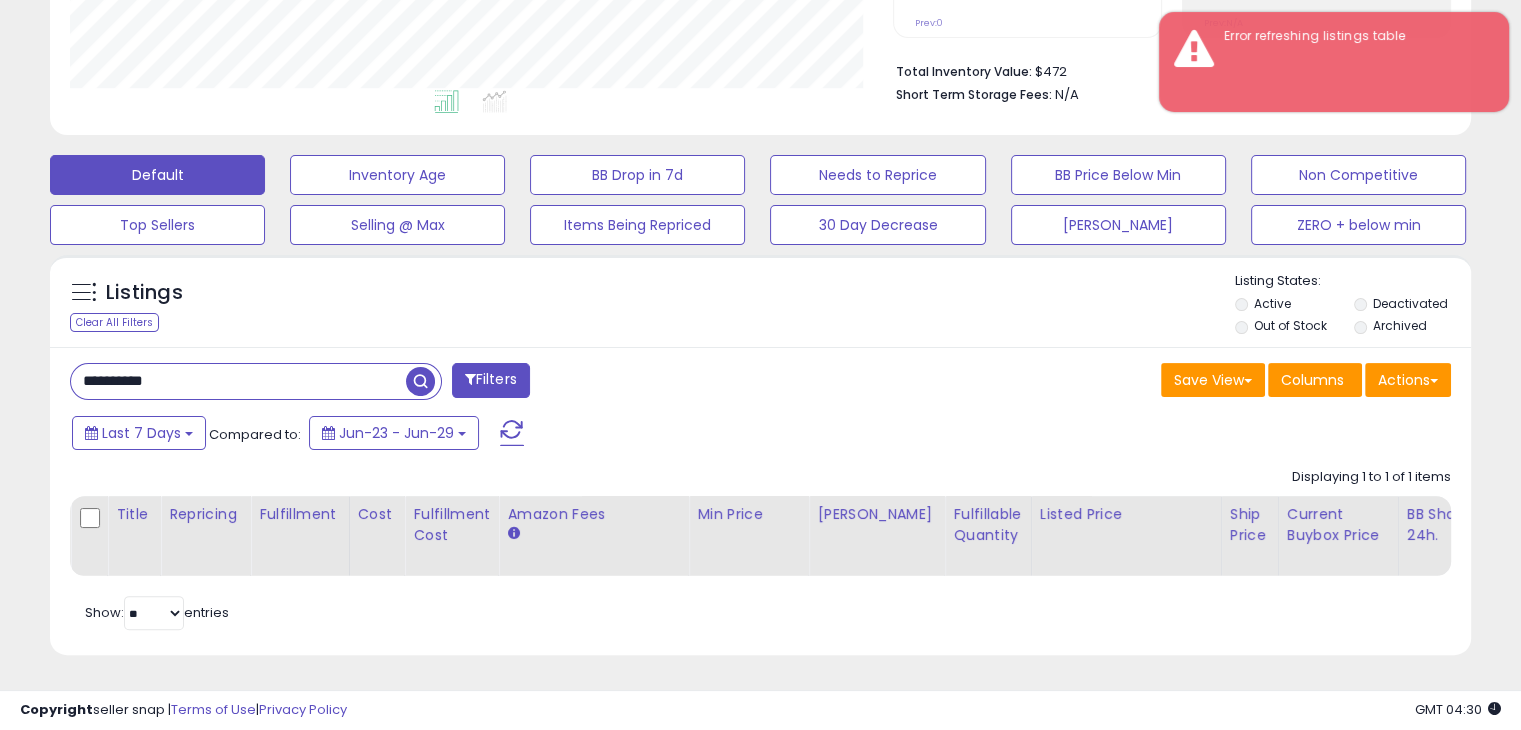 click at bounding box center (420, 381) 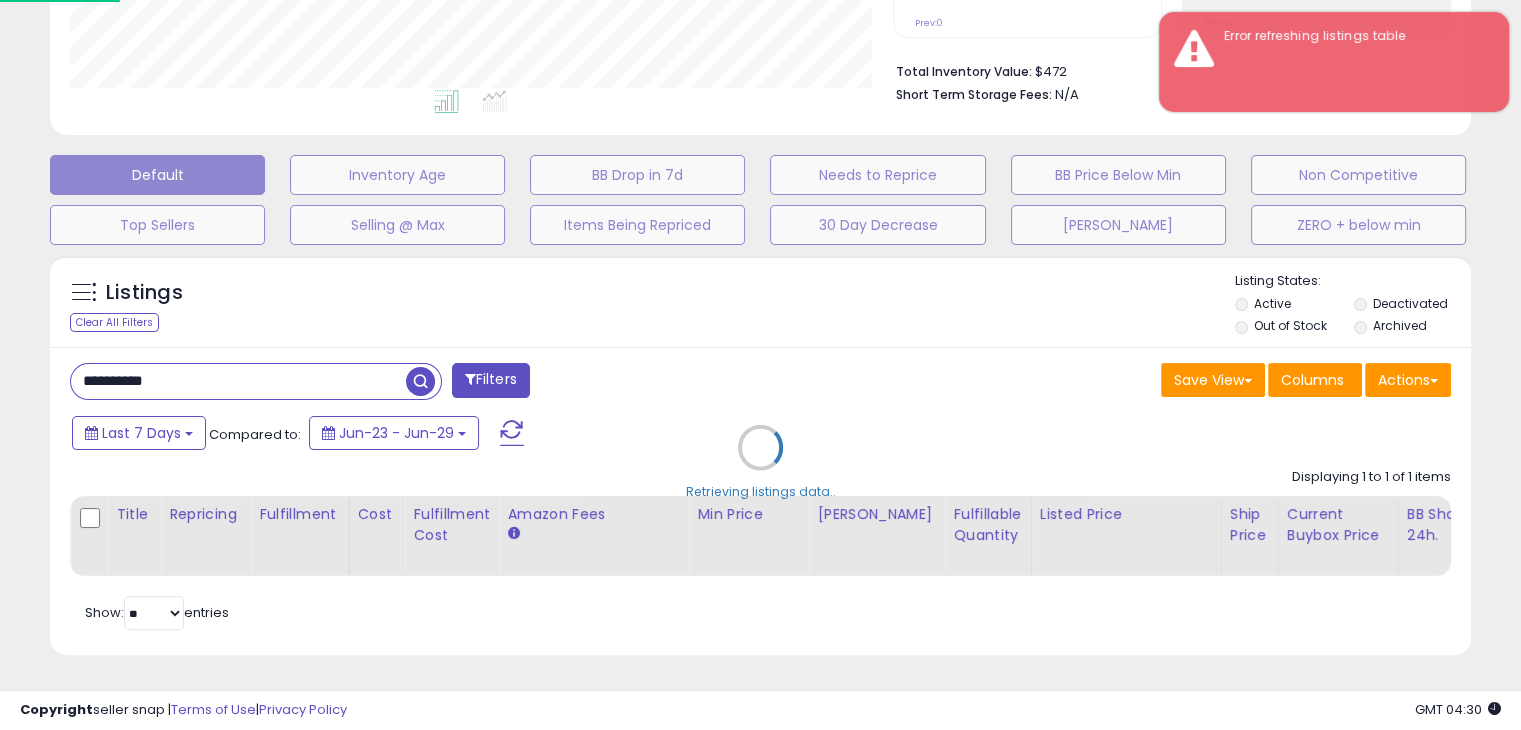 scroll, scrollTop: 999589, scrollLeft: 999168, axis: both 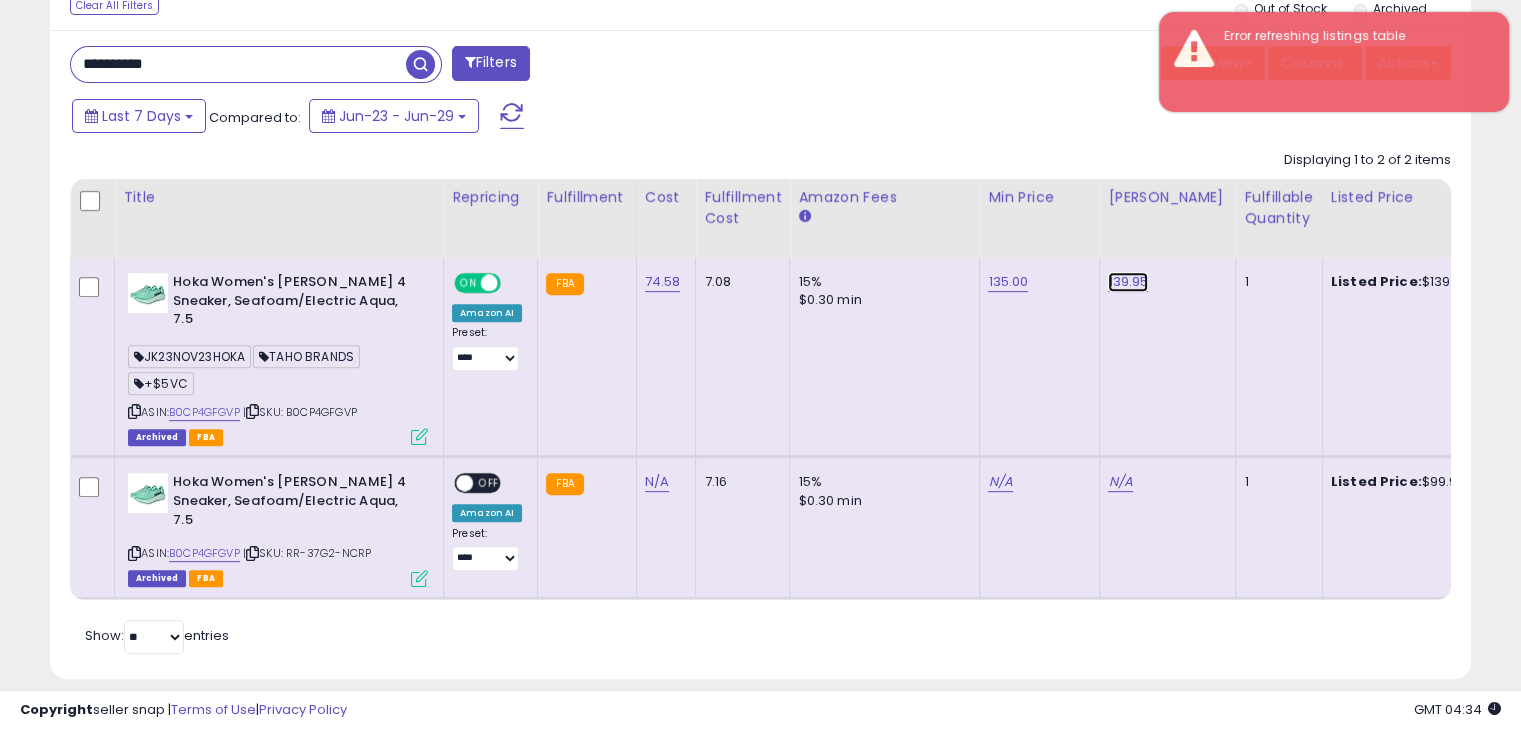 click on "139.95" at bounding box center (1128, 282) 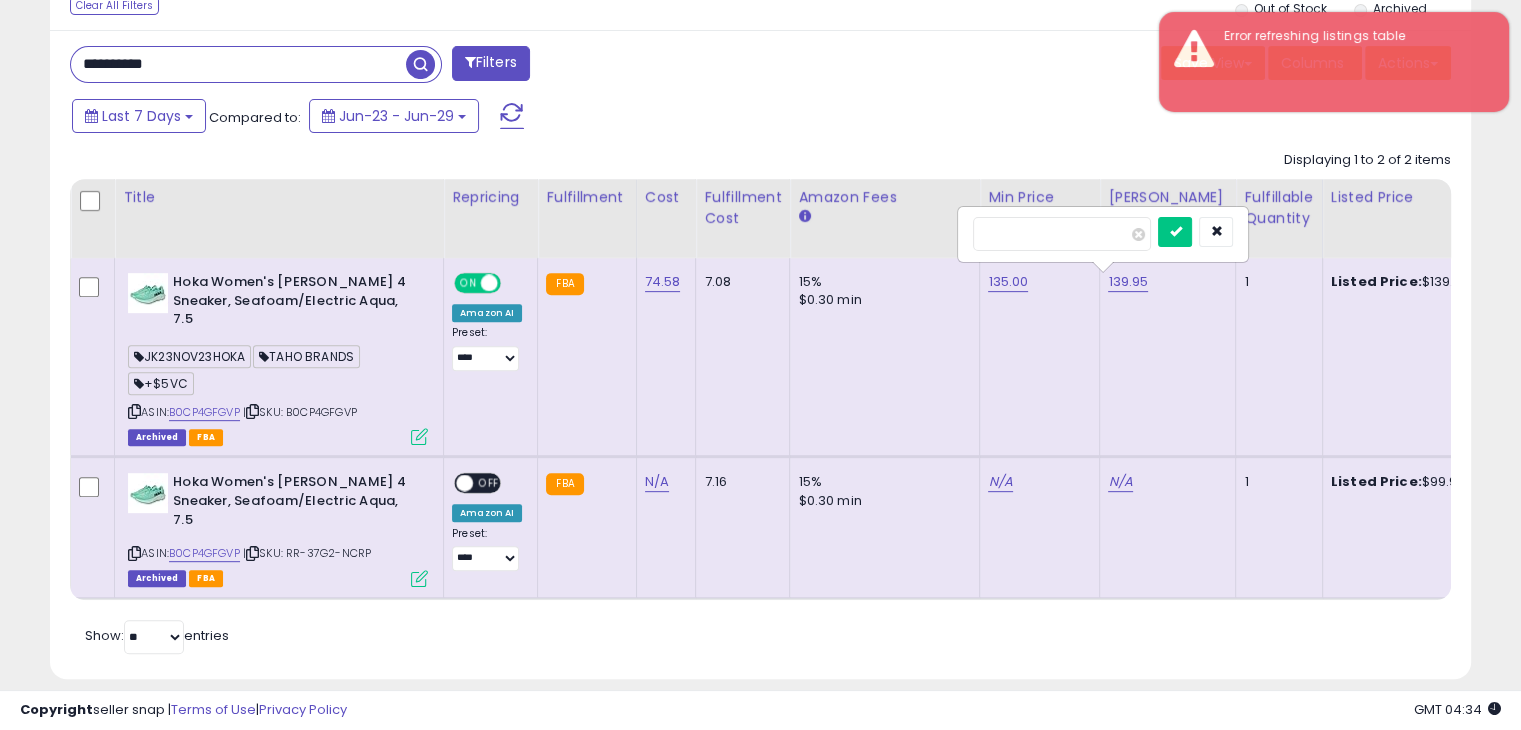 type on "******" 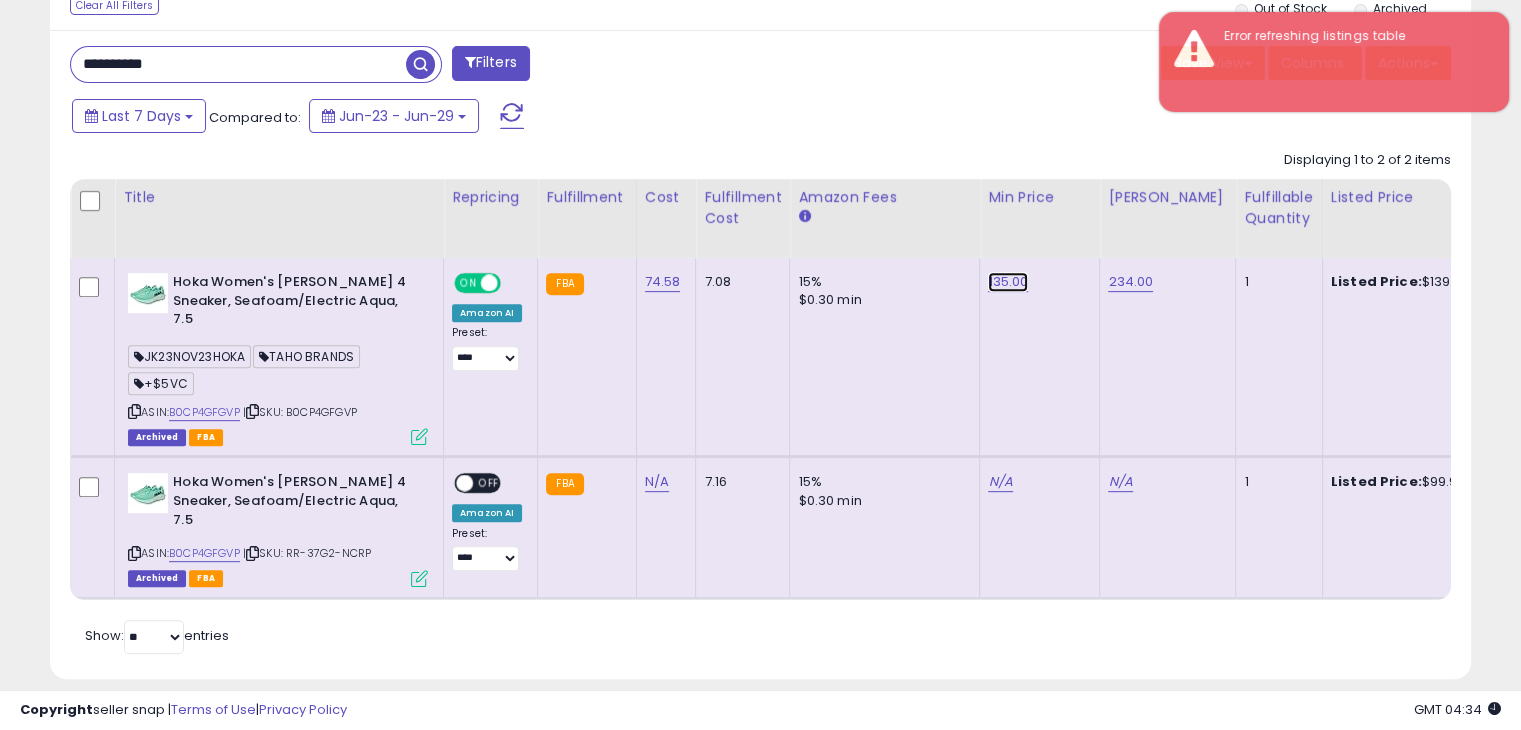 click on "135.00" at bounding box center (1008, 282) 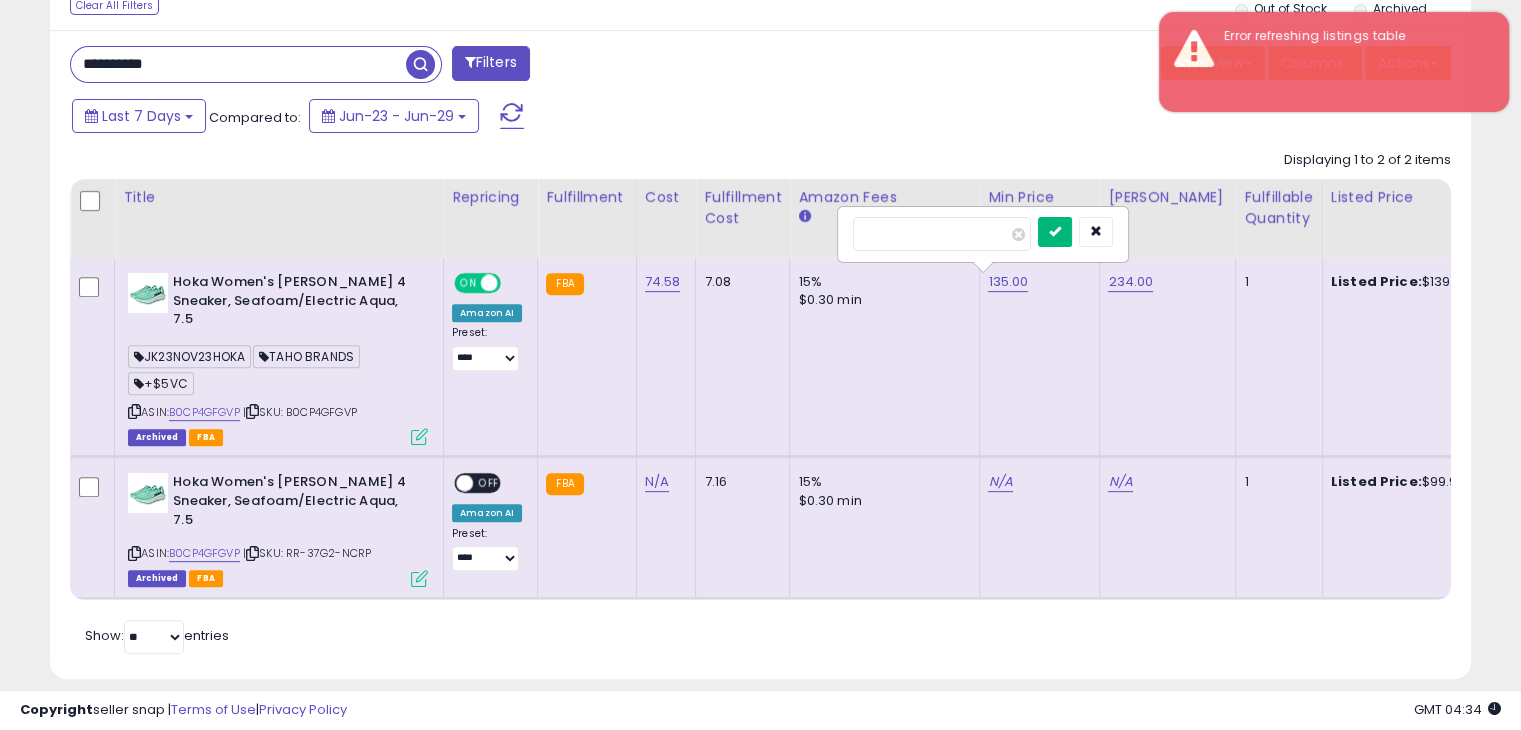 type on "******" 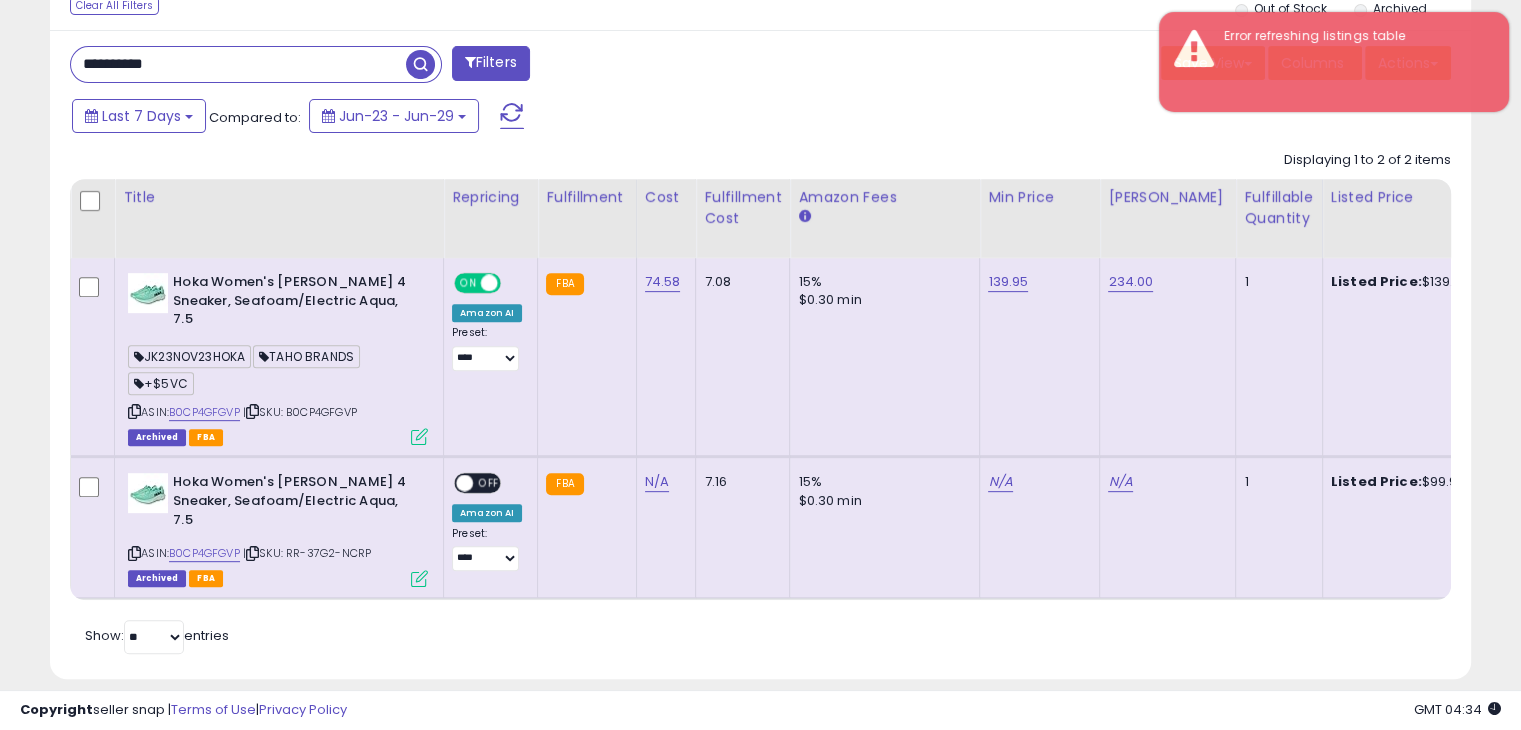 scroll, scrollTop: 0, scrollLeft: 125, axis: horizontal 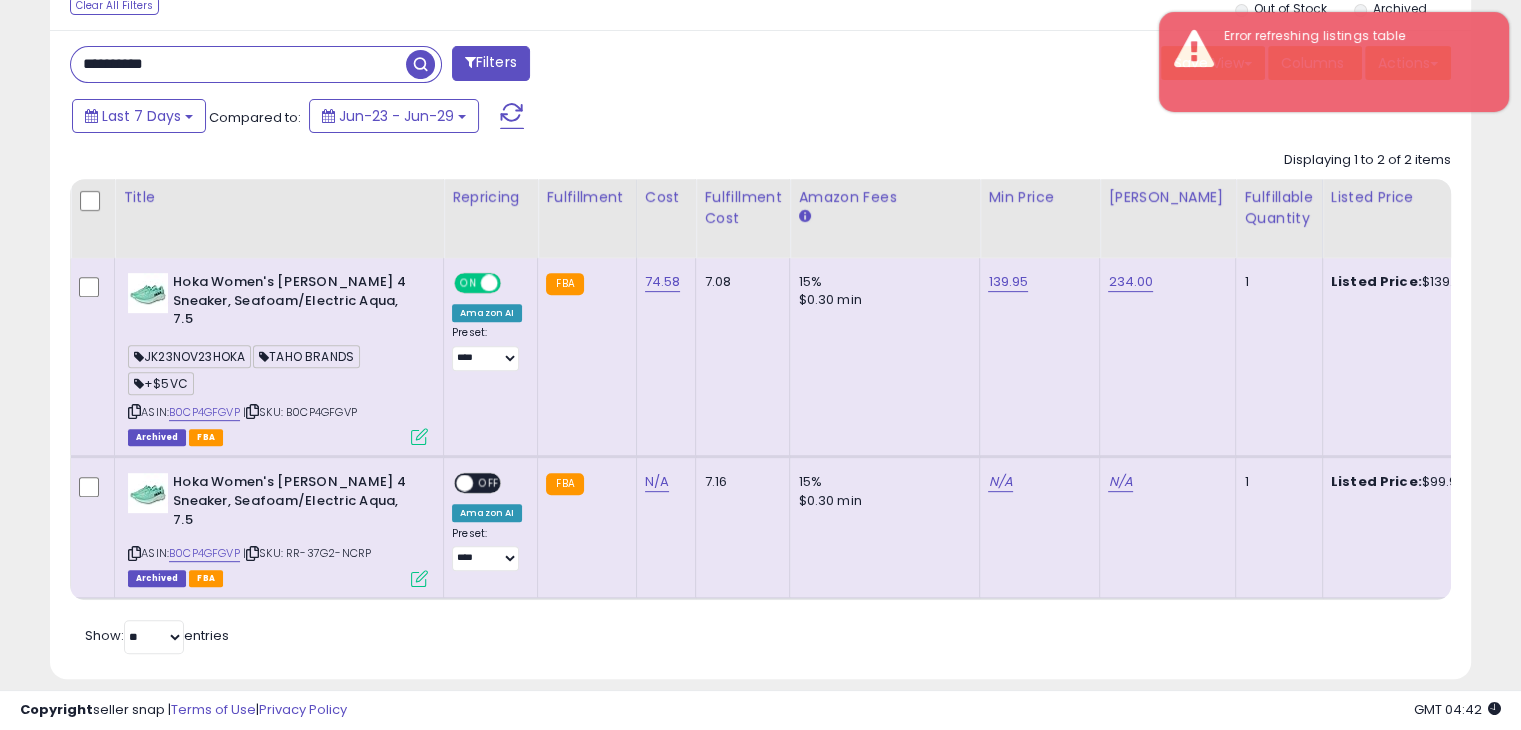 click on "**********" at bounding box center [238, 64] 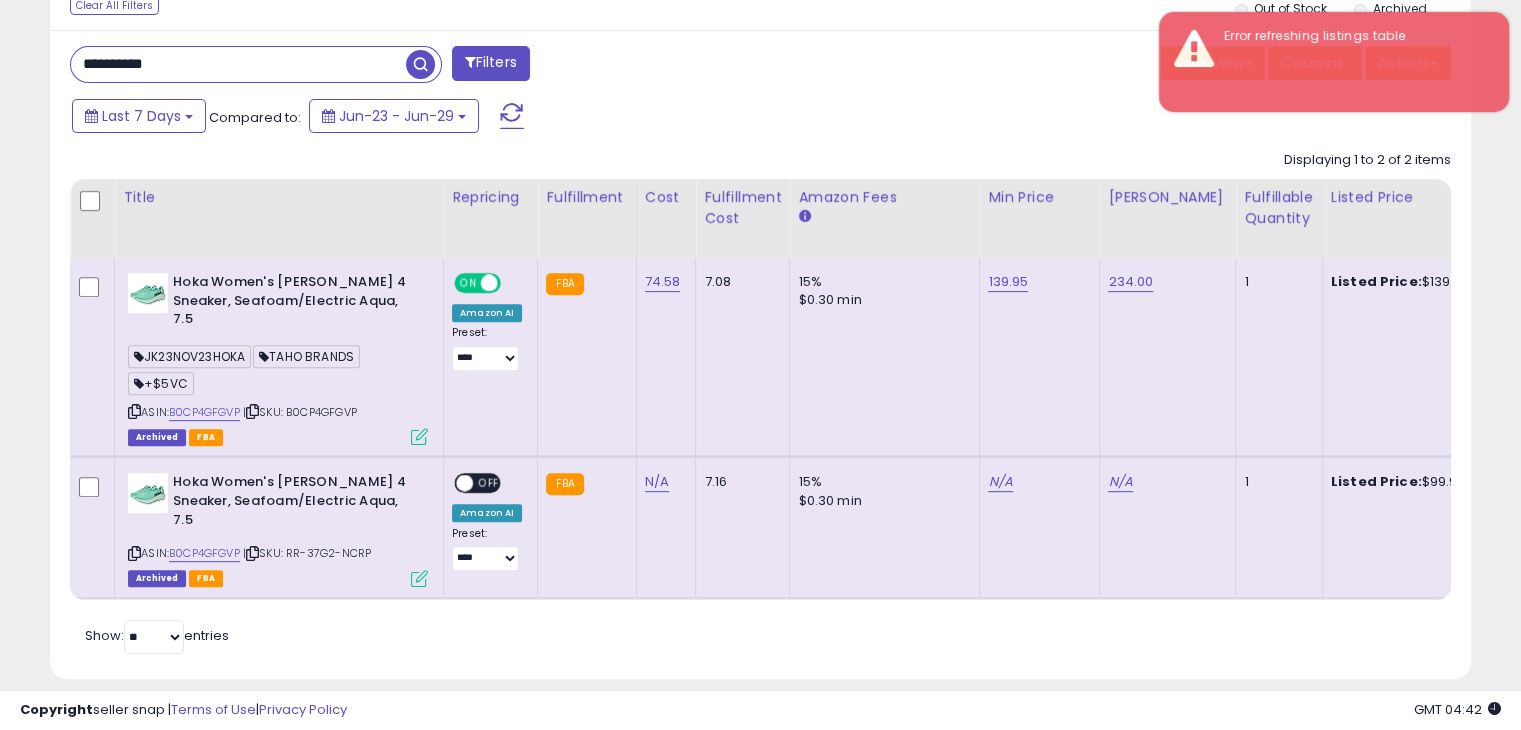 paste 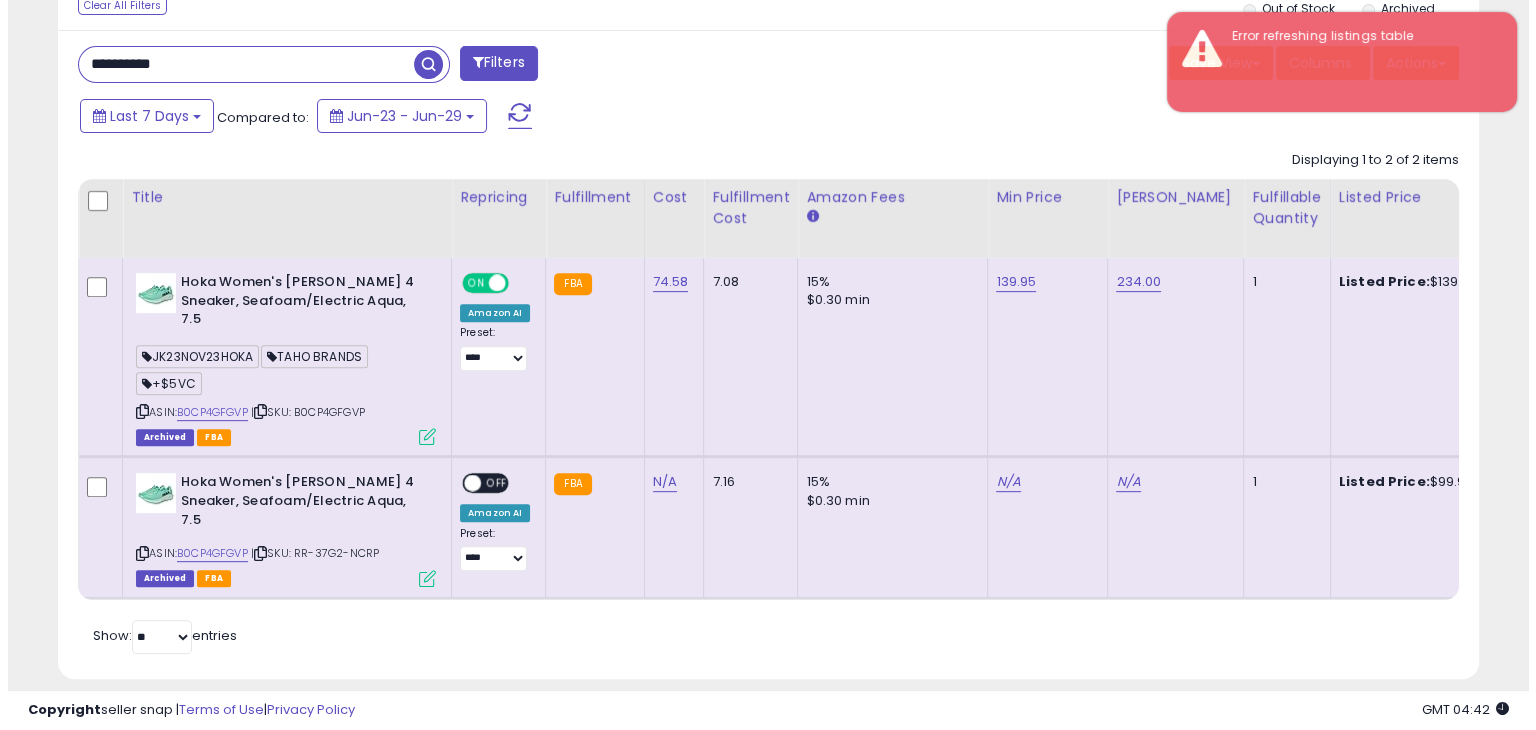 scroll, scrollTop: 489, scrollLeft: 0, axis: vertical 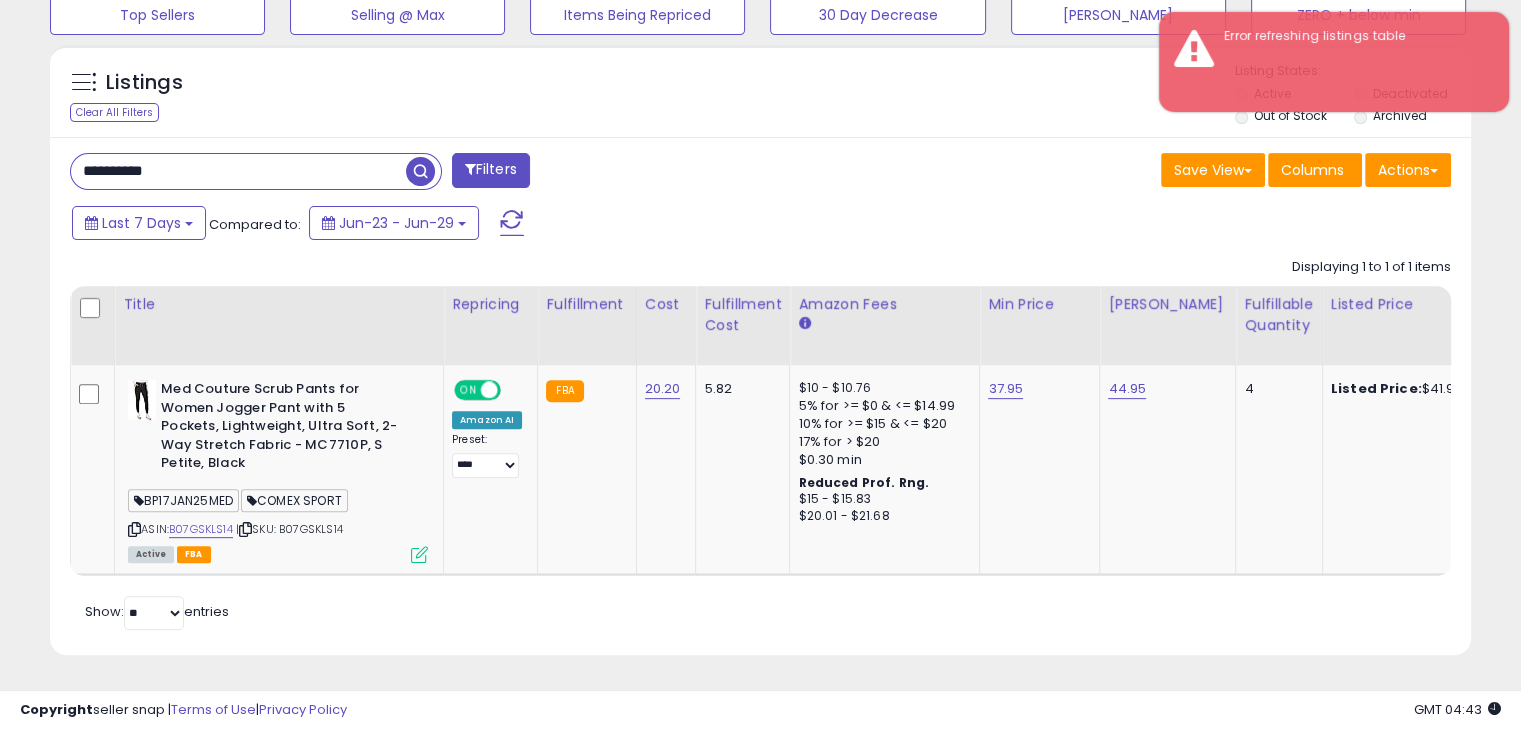 click on "**********" at bounding box center (238, 171) 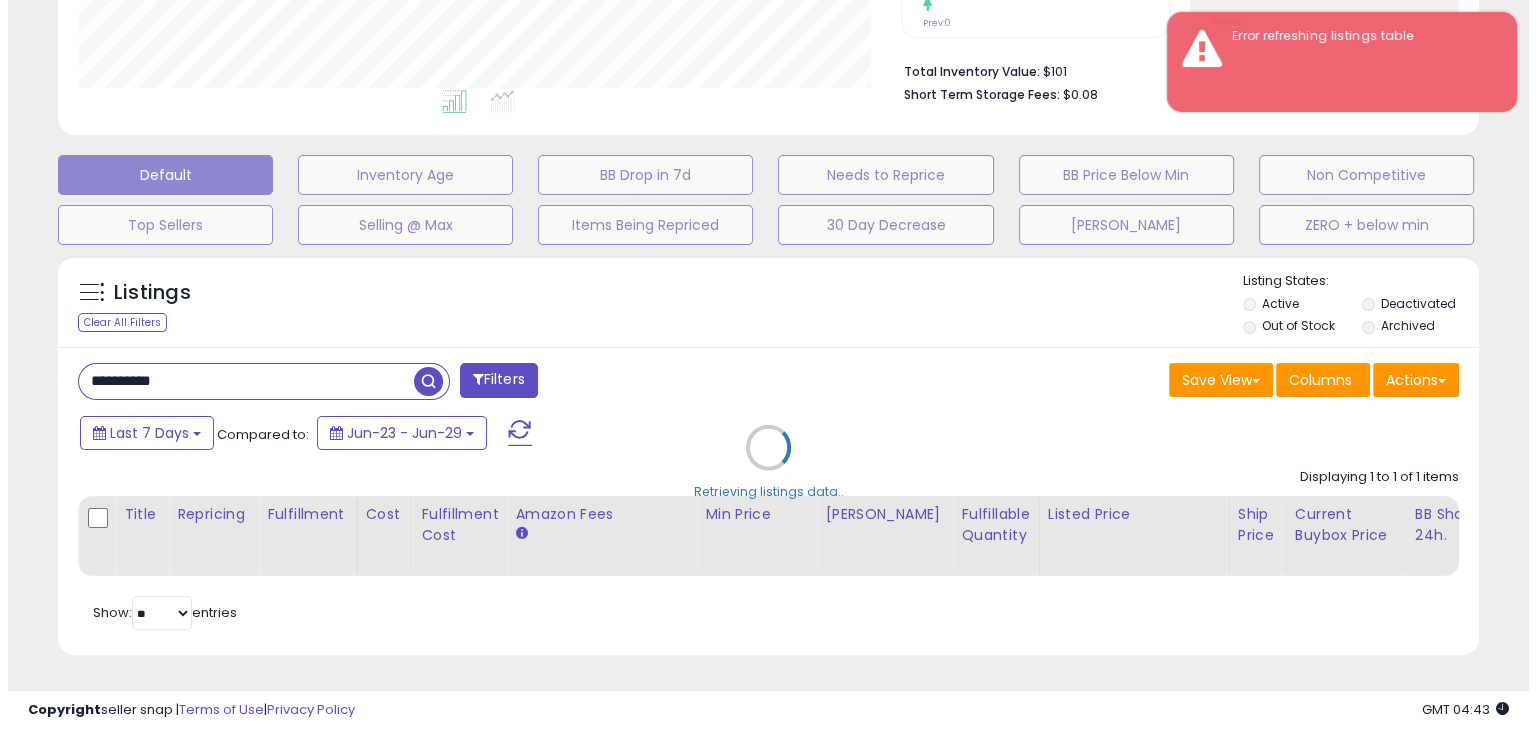 scroll, scrollTop: 489, scrollLeft: 0, axis: vertical 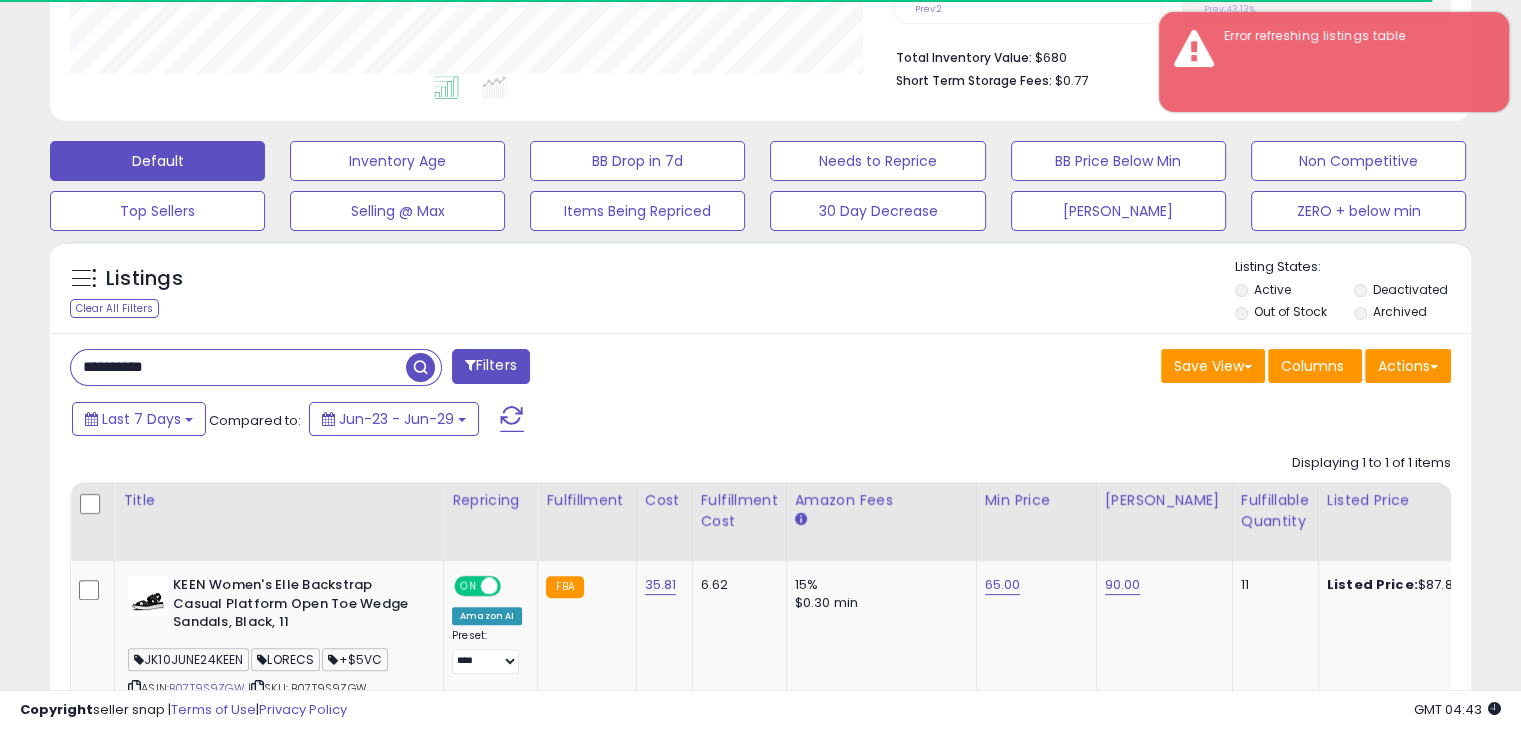 click on "**********" at bounding box center (760, 232) 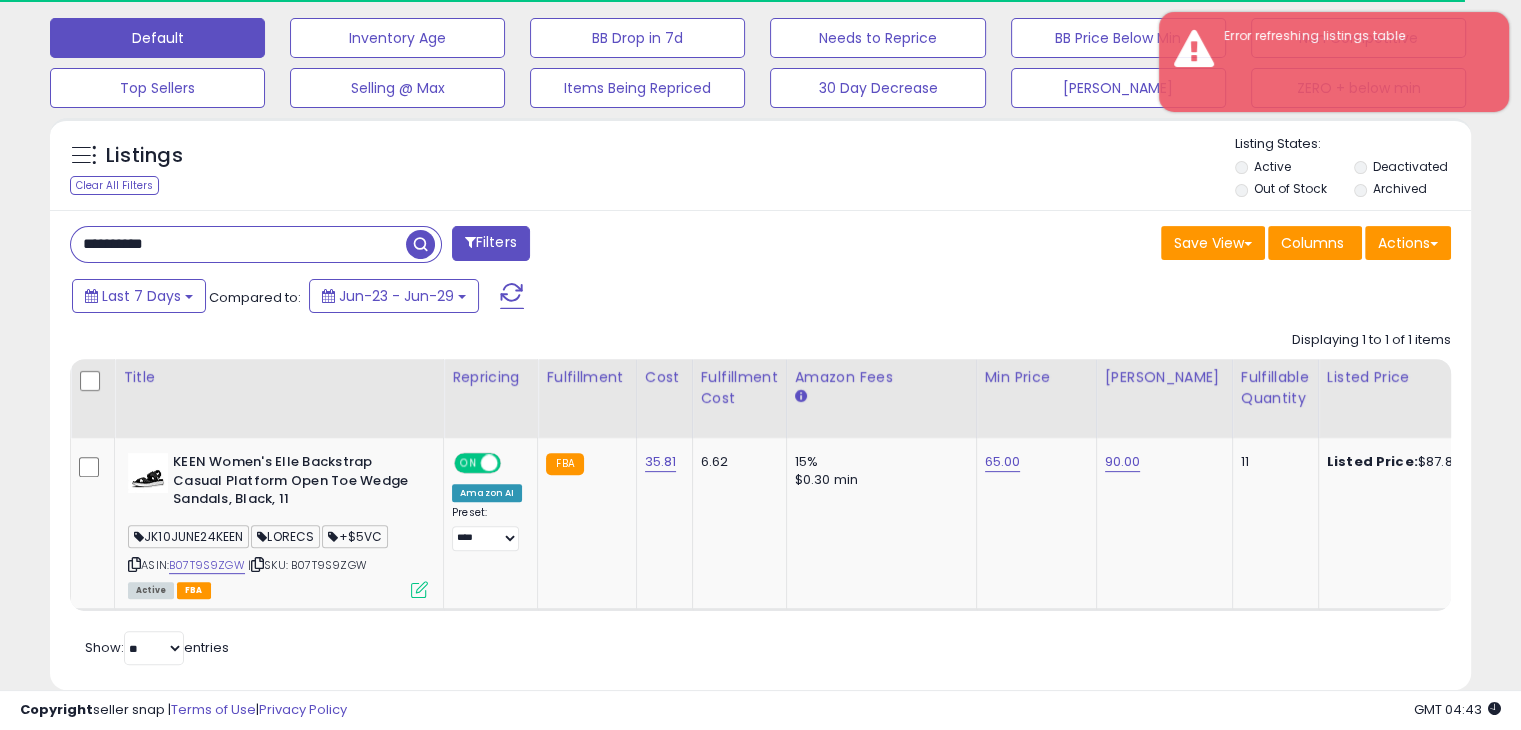 scroll, scrollTop: 661, scrollLeft: 0, axis: vertical 